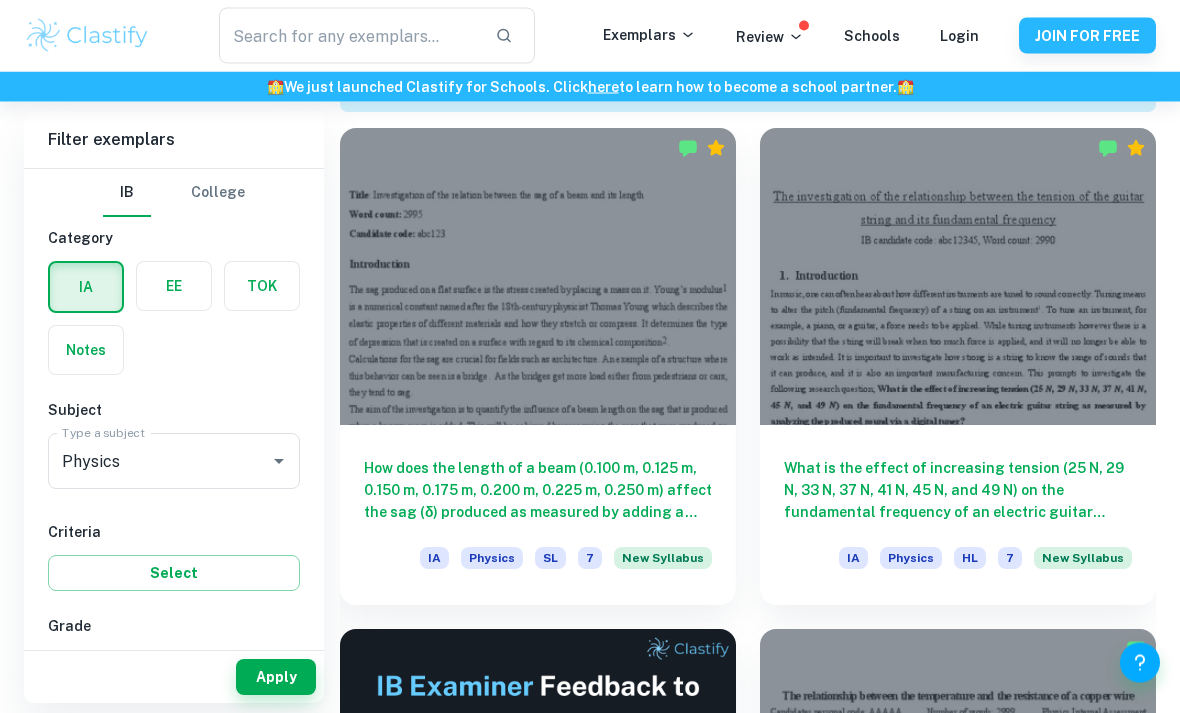 scroll, scrollTop: 613, scrollLeft: 0, axis: vertical 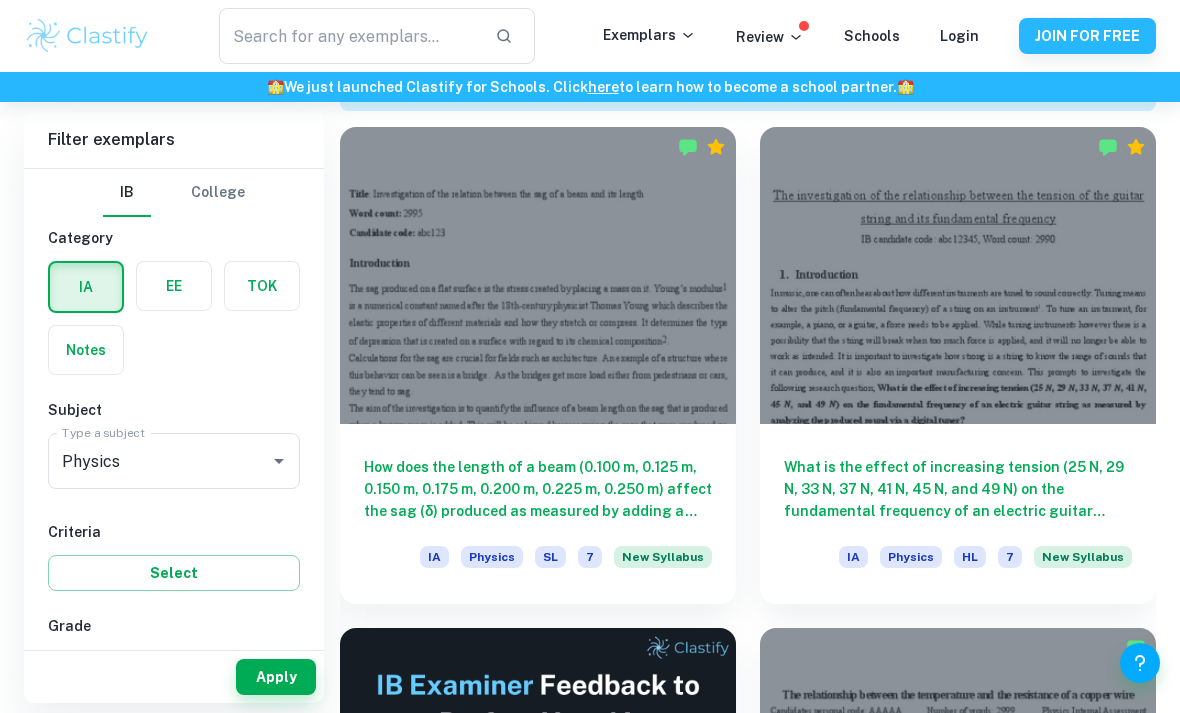 click on "7" at bounding box center (79, 668) 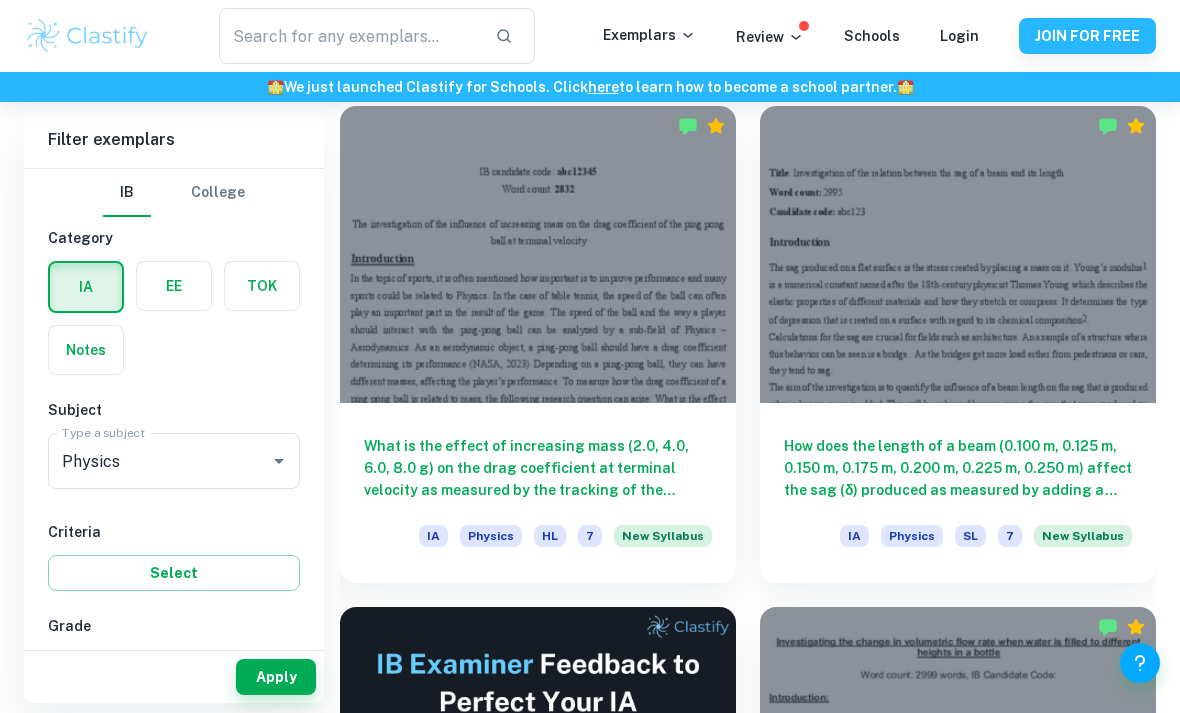 scroll, scrollTop: 640, scrollLeft: 0, axis: vertical 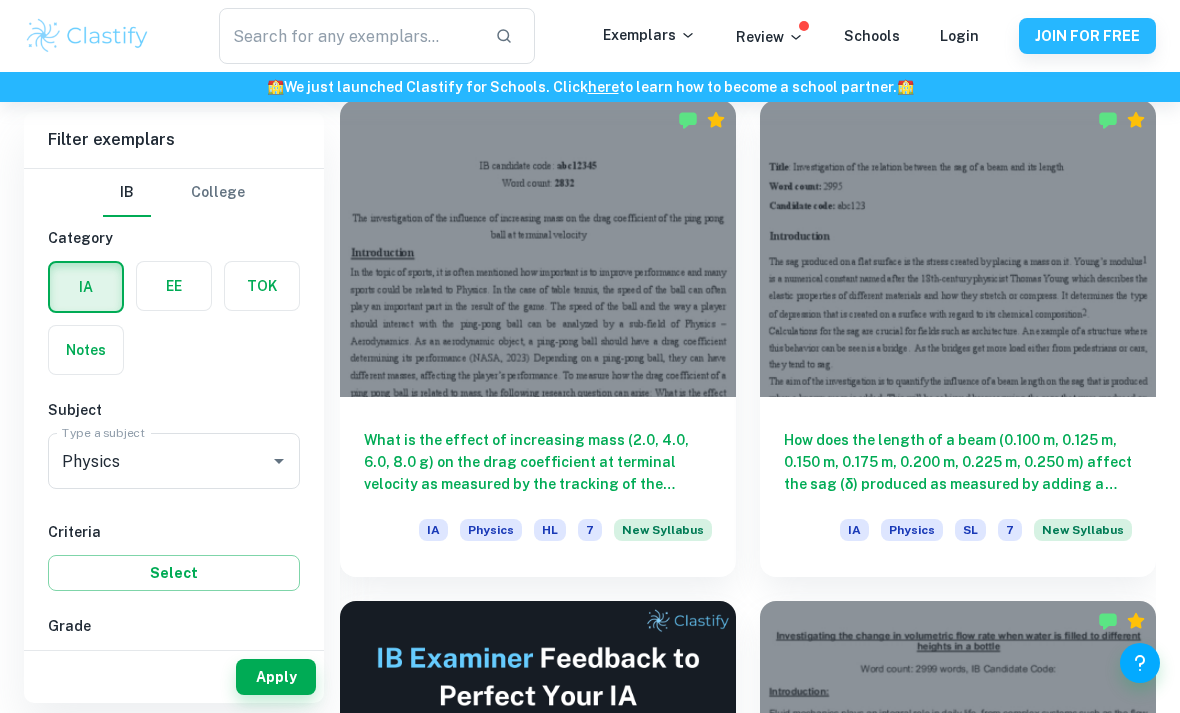 click on "What is the effect of increasing mass (2.0, 4.0, 6.0, 8.0 g) on the drag coefficient at terminal velocity as measured by the tracking of the position of the ball during free fall?" at bounding box center [538, 462] 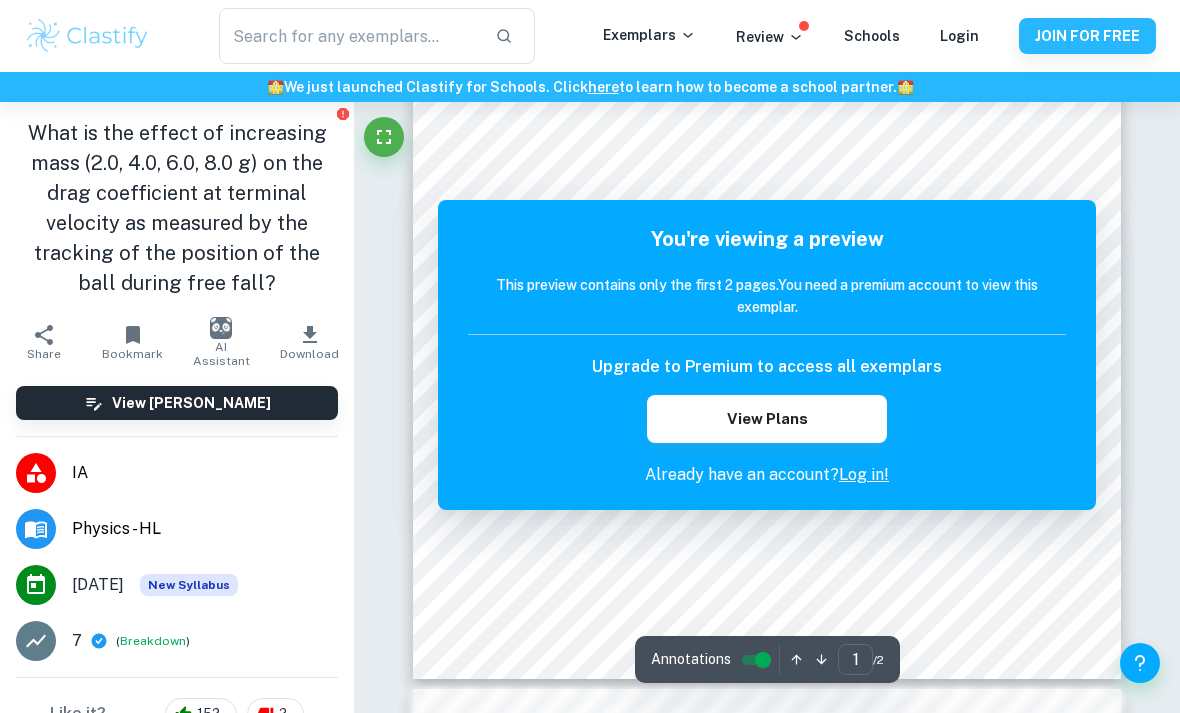scroll, scrollTop: 443, scrollLeft: 0, axis: vertical 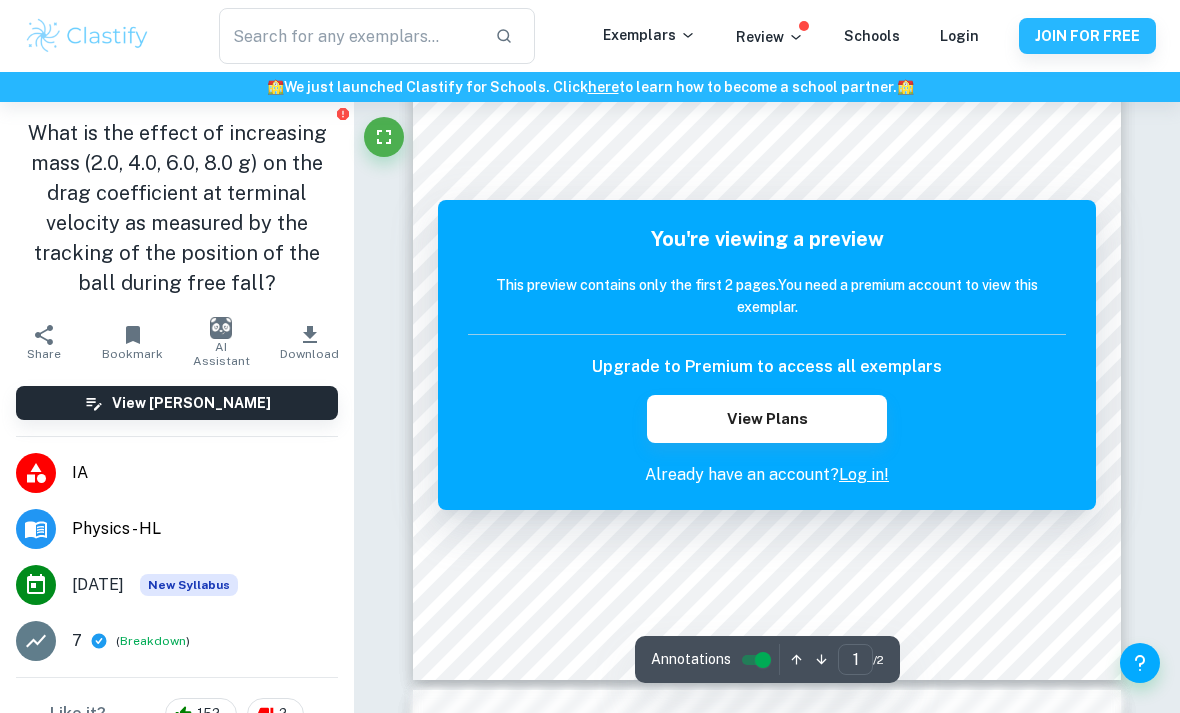 click on "Log in!" at bounding box center [864, 474] 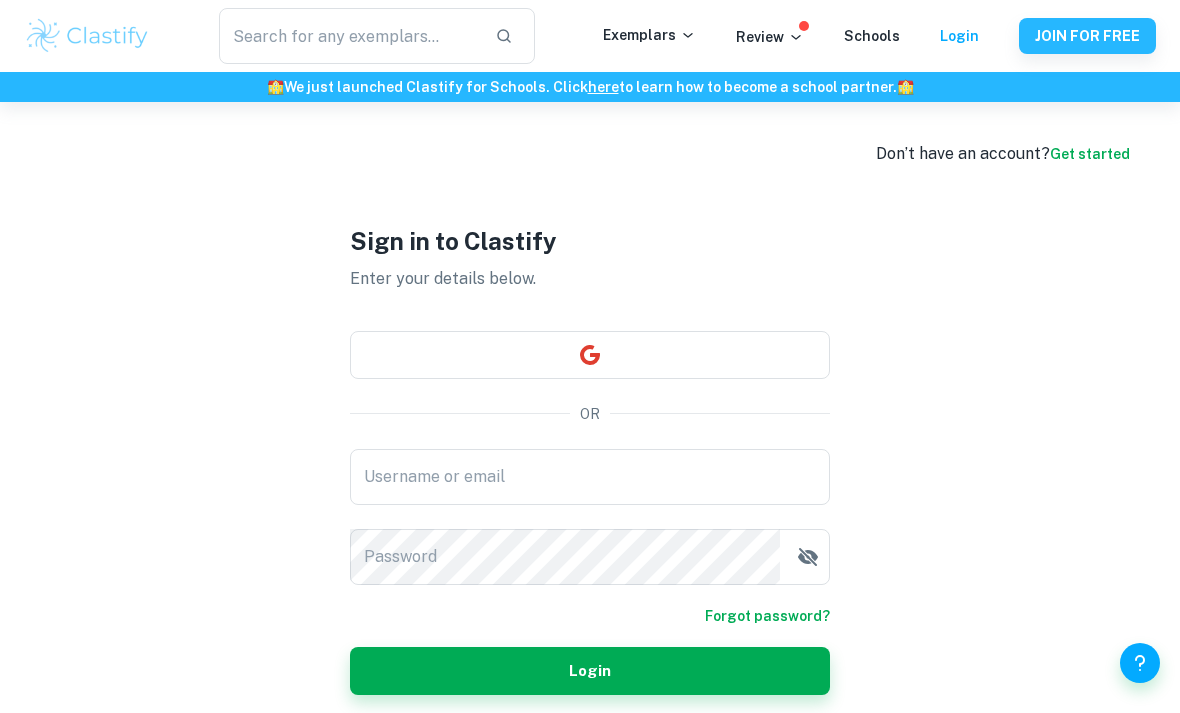 click on "Username or email" at bounding box center [590, 477] 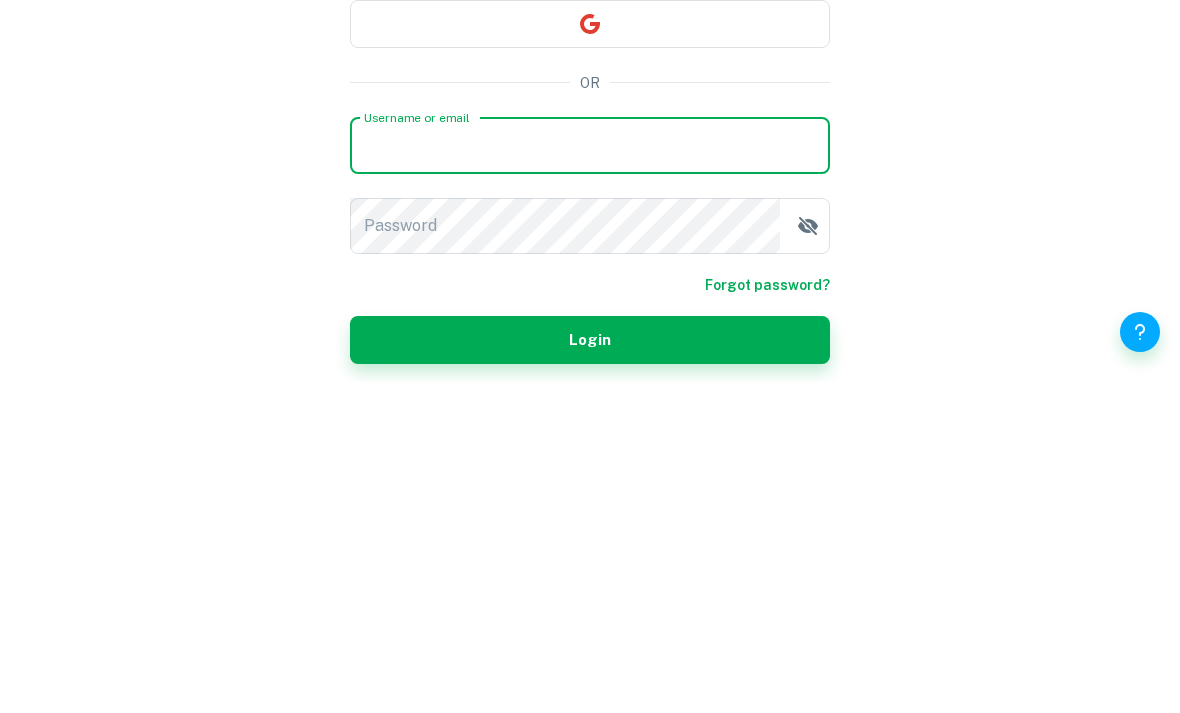 scroll, scrollTop: 102, scrollLeft: 0, axis: vertical 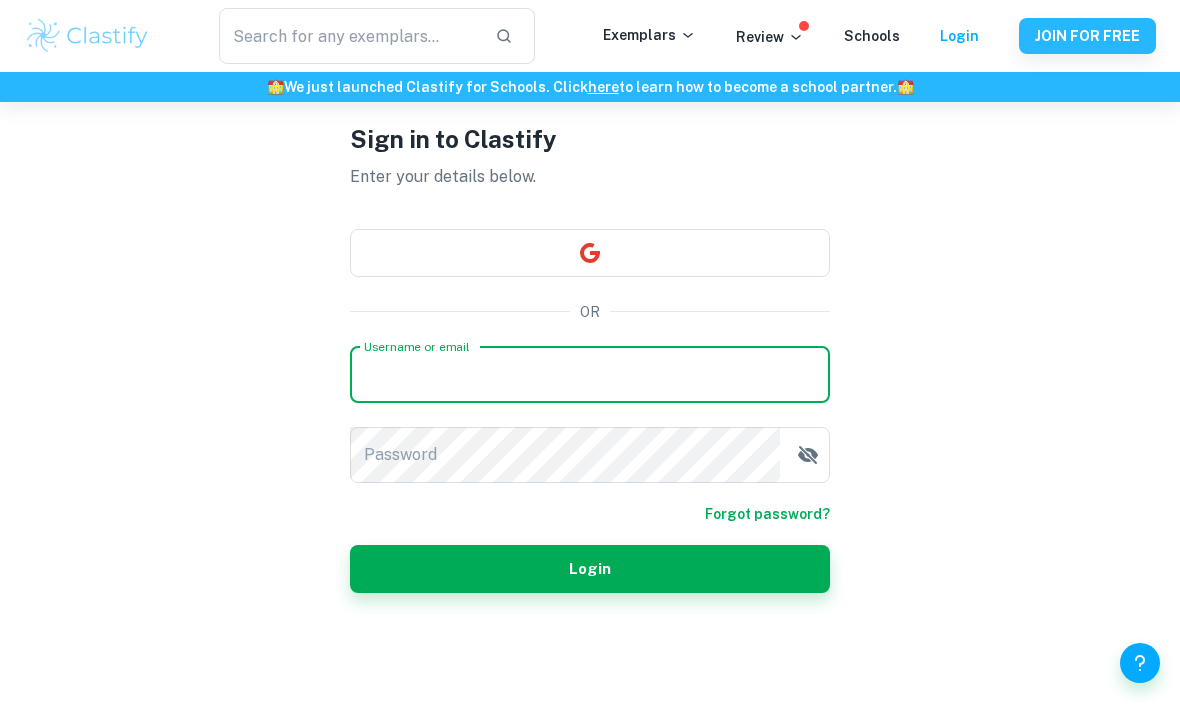 click on "Sign in to Clastify Enter your details below. OR Username or email Username or email Password Password Forgot password? Login" at bounding box center (590, 356) 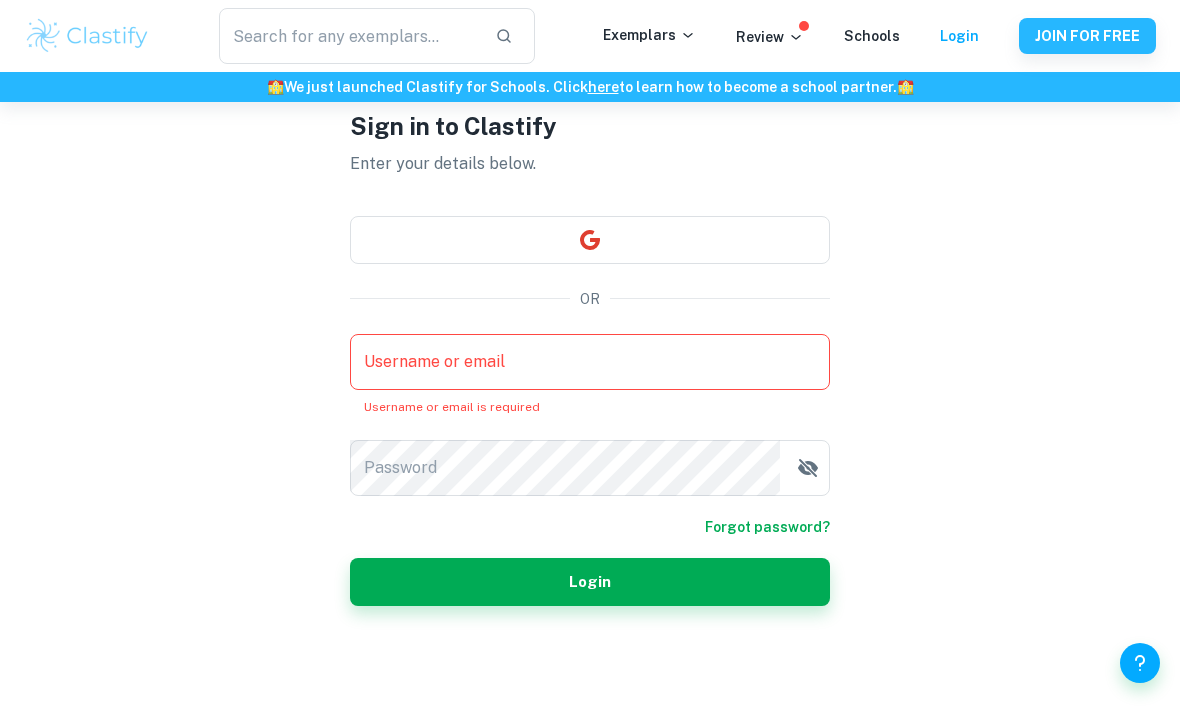 click on "Username or email" at bounding box center [590, 362] 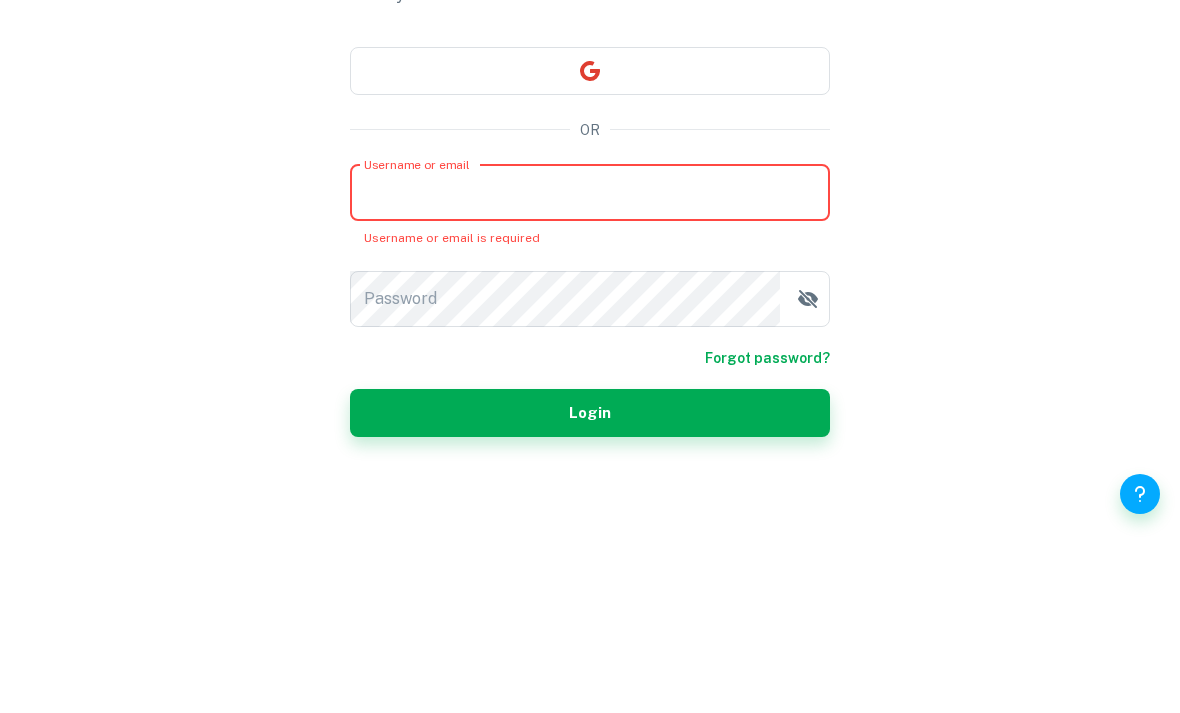 scroll, scrollTop: 119, scrollLeft: 0, axis: vertical 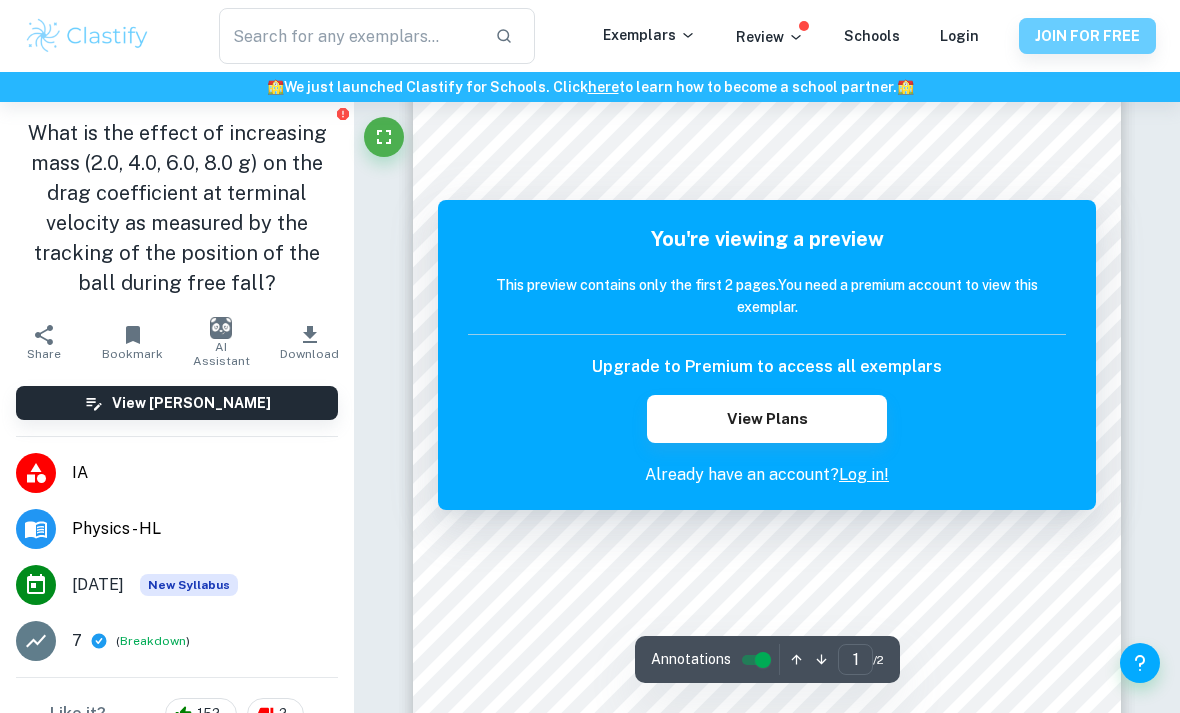 click on "JOIN FOR FREE" at bounding box center [1087, 36] 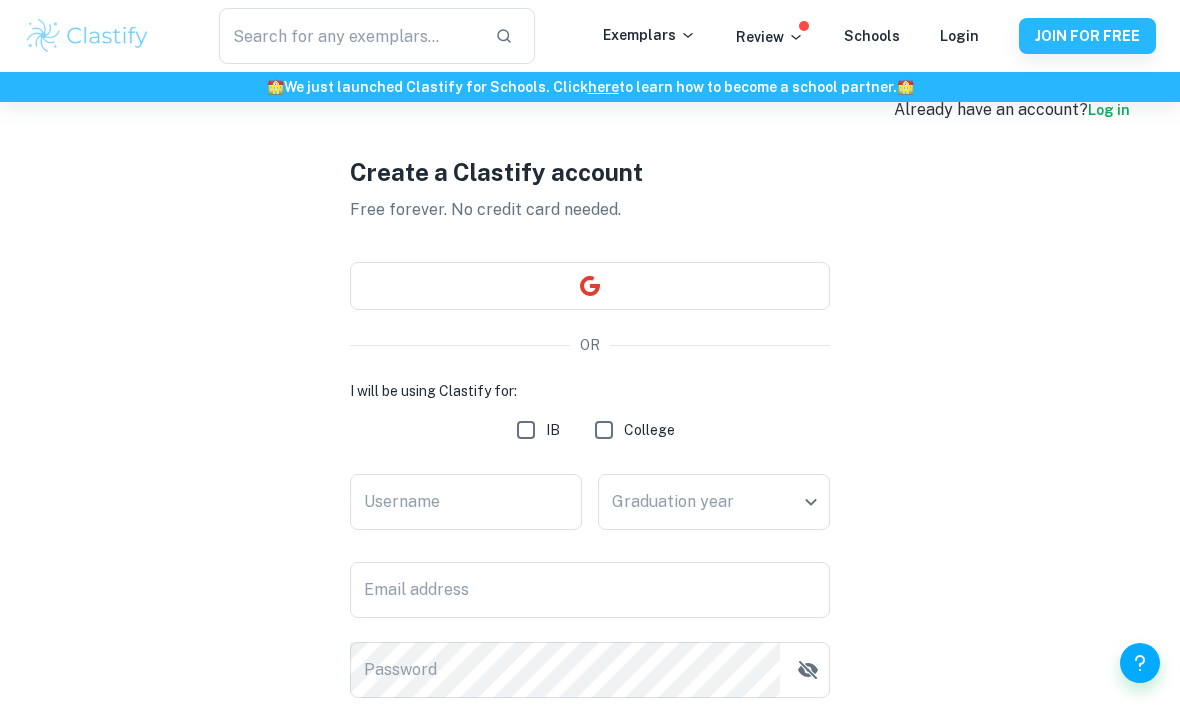 scroll, scrollTop: 43, scrollLeft: 0, axis: vertical 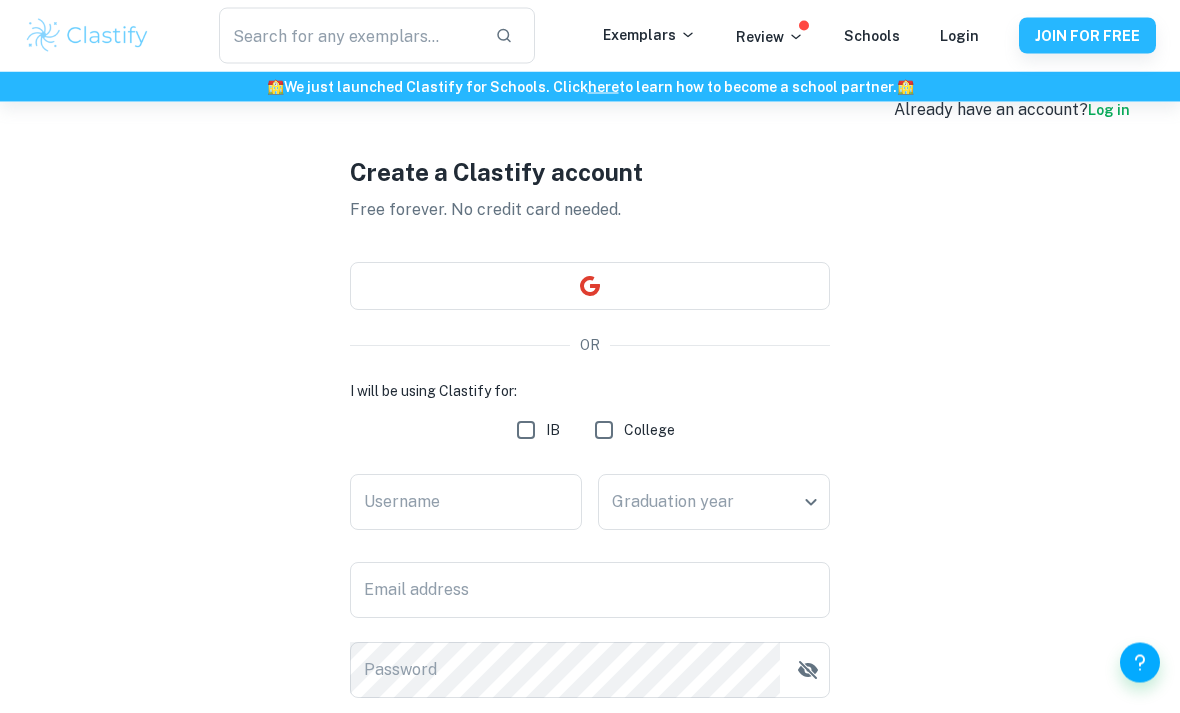 click on "IB" at bounding box center [526, 431] 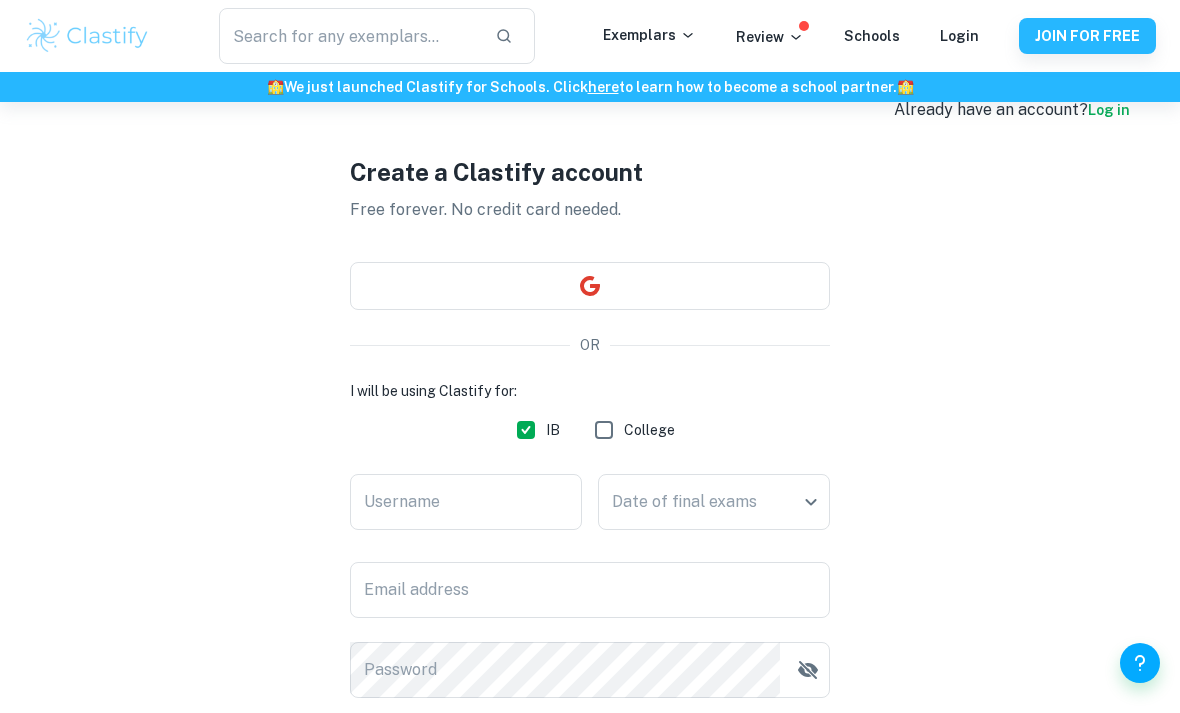 click on "Username" at bounding box center [466, 502] 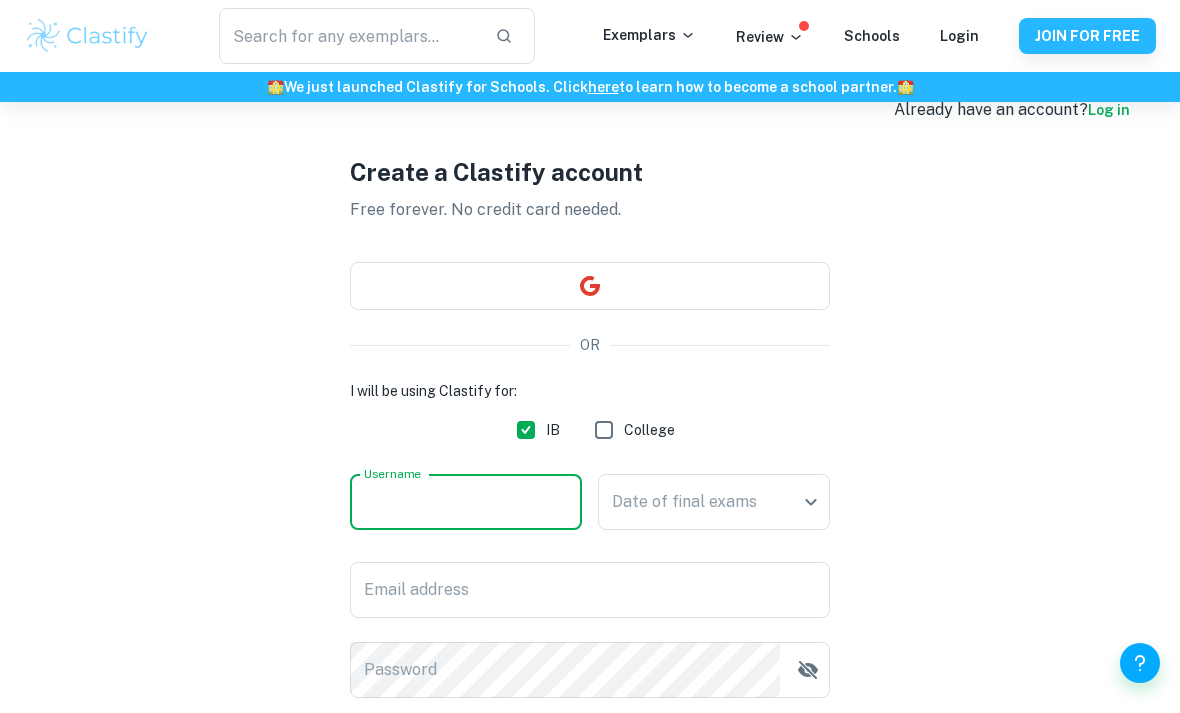 scroll, scrollTop: 43, scrollLeft: 0, axis: vertical 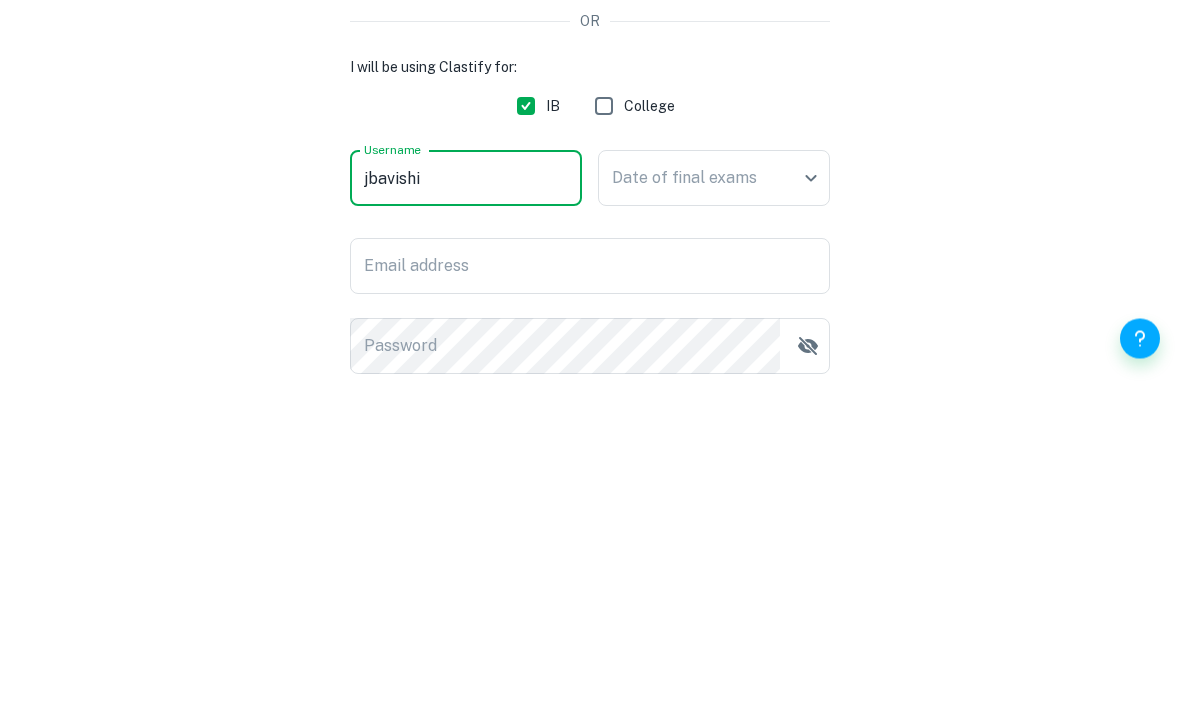 type on "jbavishi" 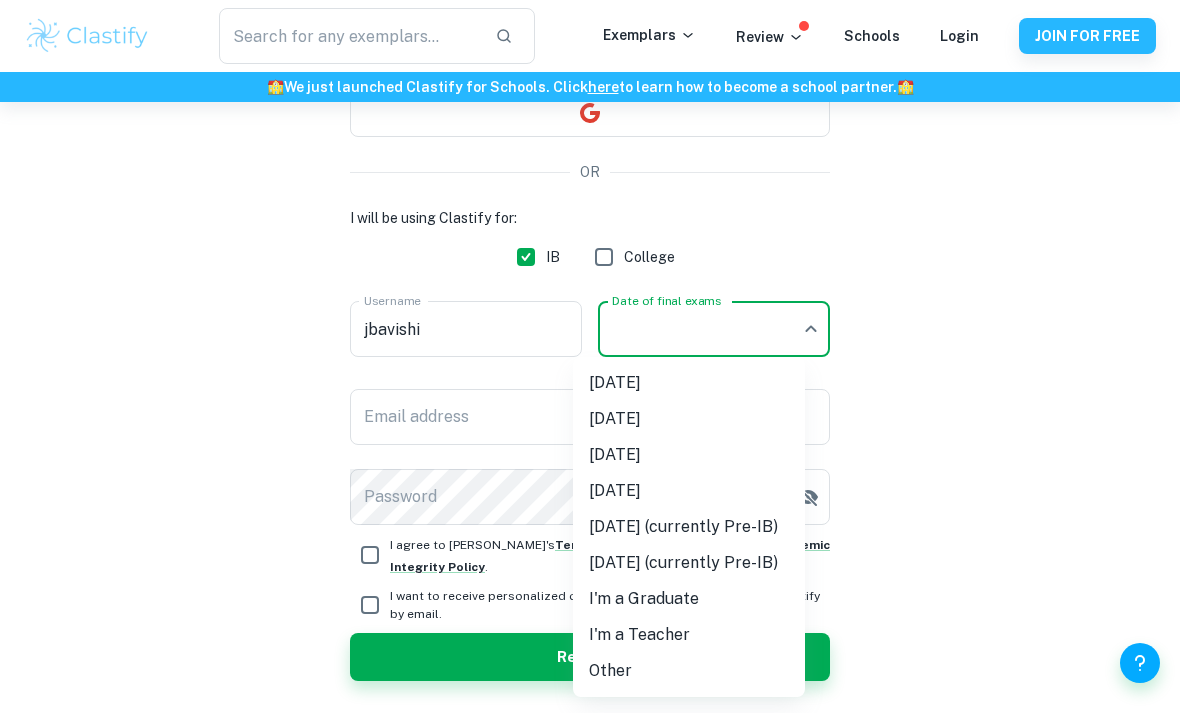 click on "May 2026" at bounding box center [689, 455] 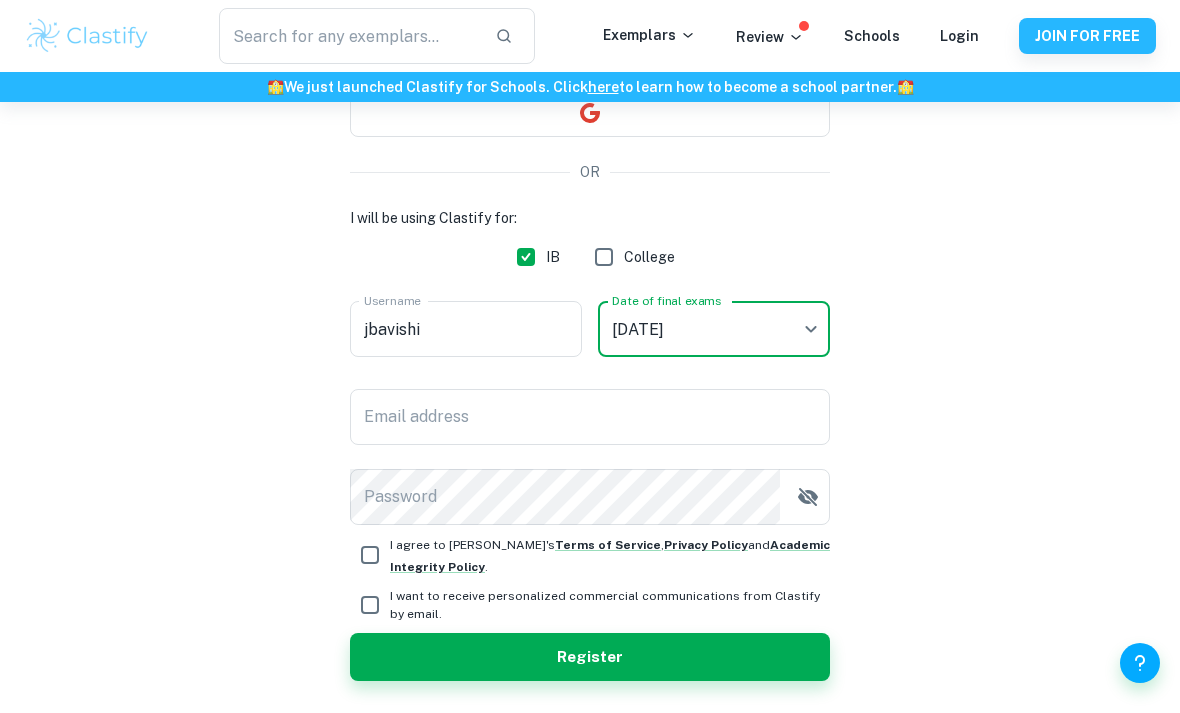 type on "M26" 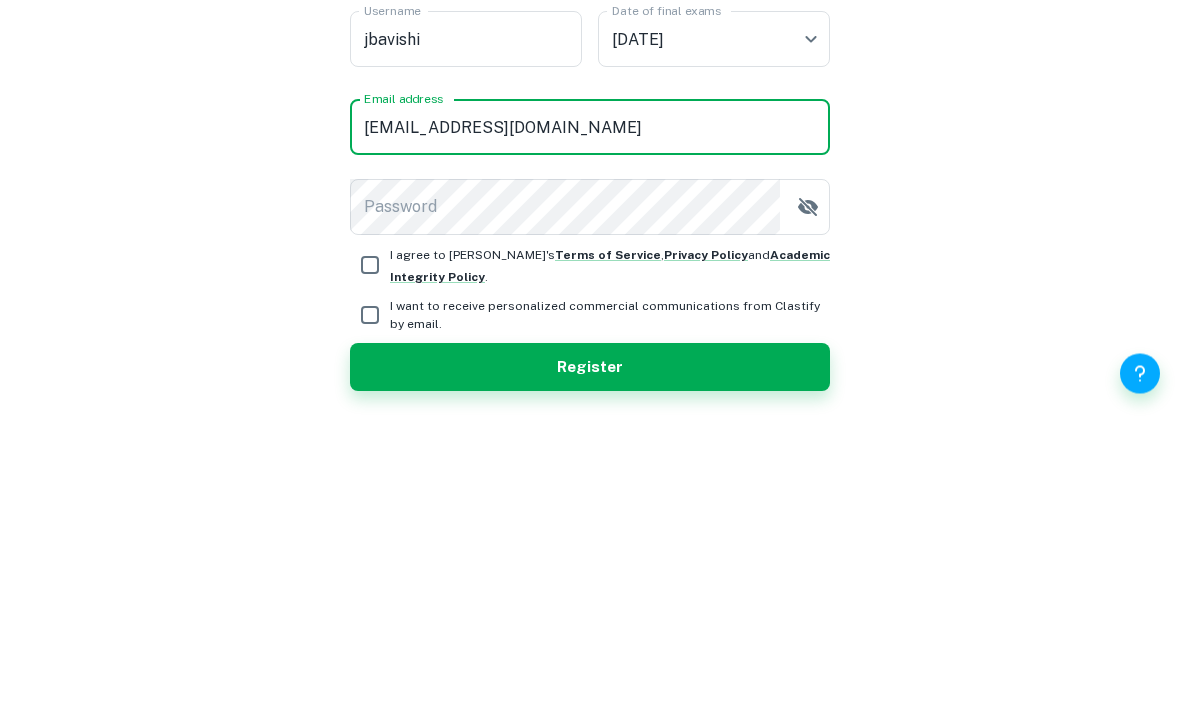 type on "jbavishi@cisb.org.in" 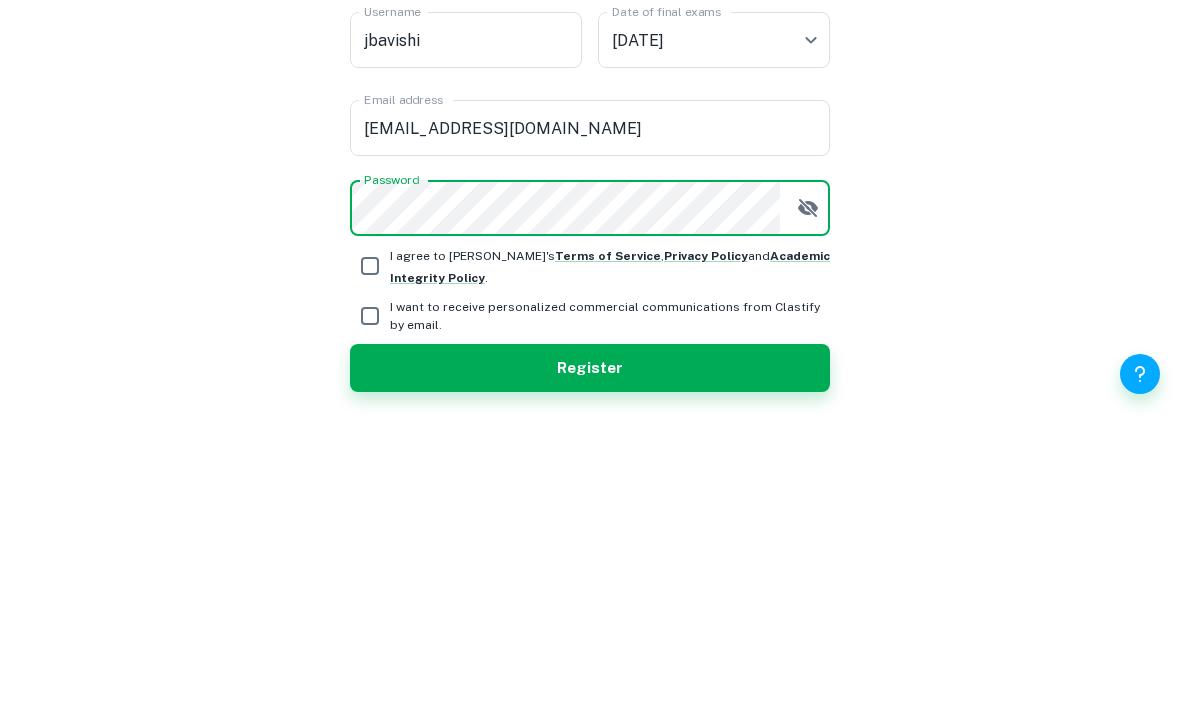 click on "I agree to Clastify's  Terms of Service ,  Privacy Policy  and  Academic Integrity Policy ." at bounding box center [370, 555] 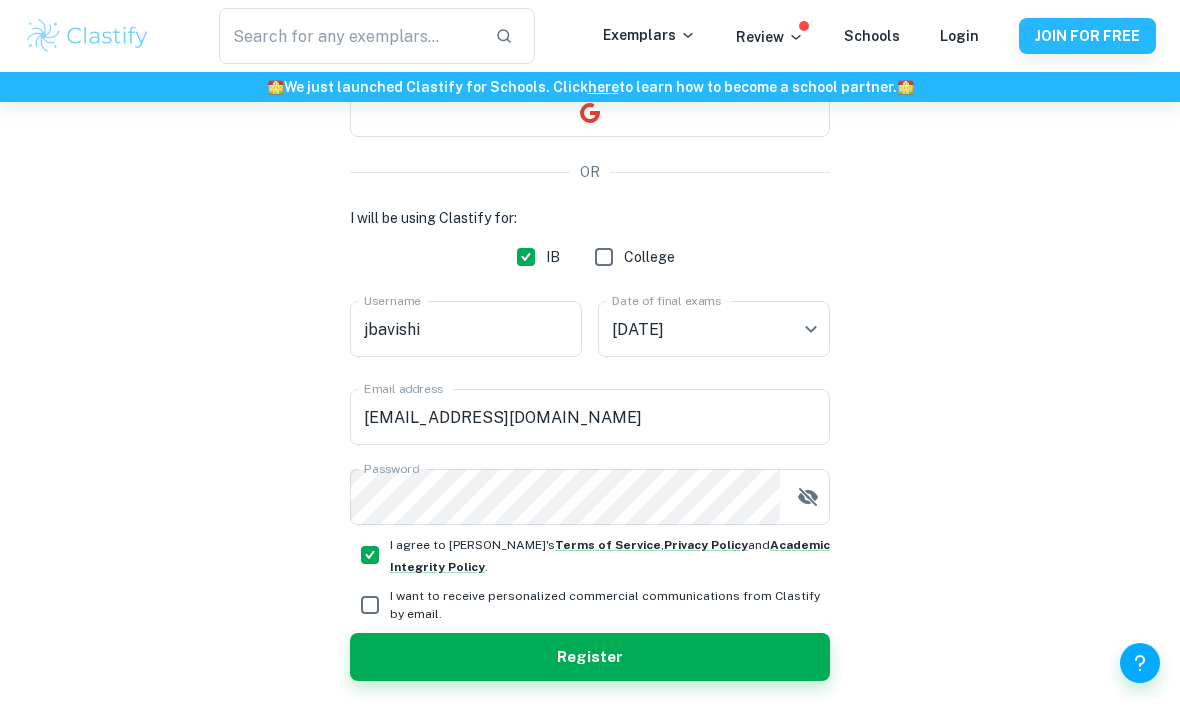 click on "I want to receive personalized commercial communications from Clastify by email." at bounding box center (370, 605) 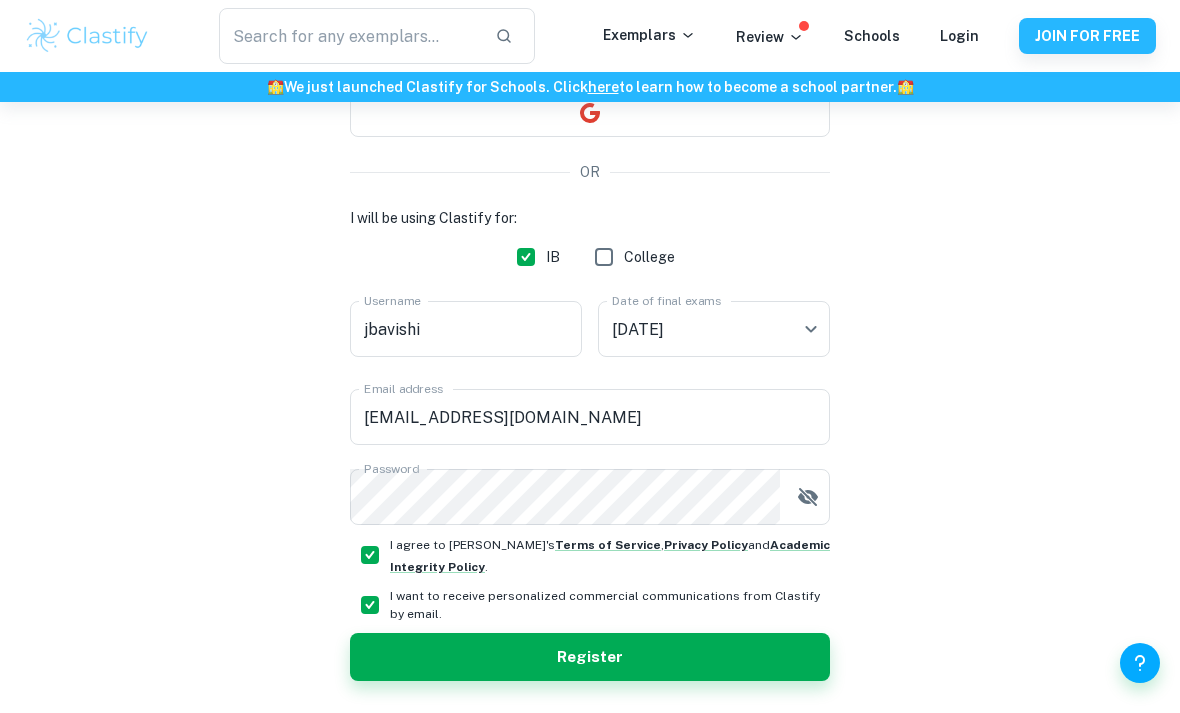 click on "I want to receive personalized commercial communications from Clastify by email." at bounding box center [370, 605] 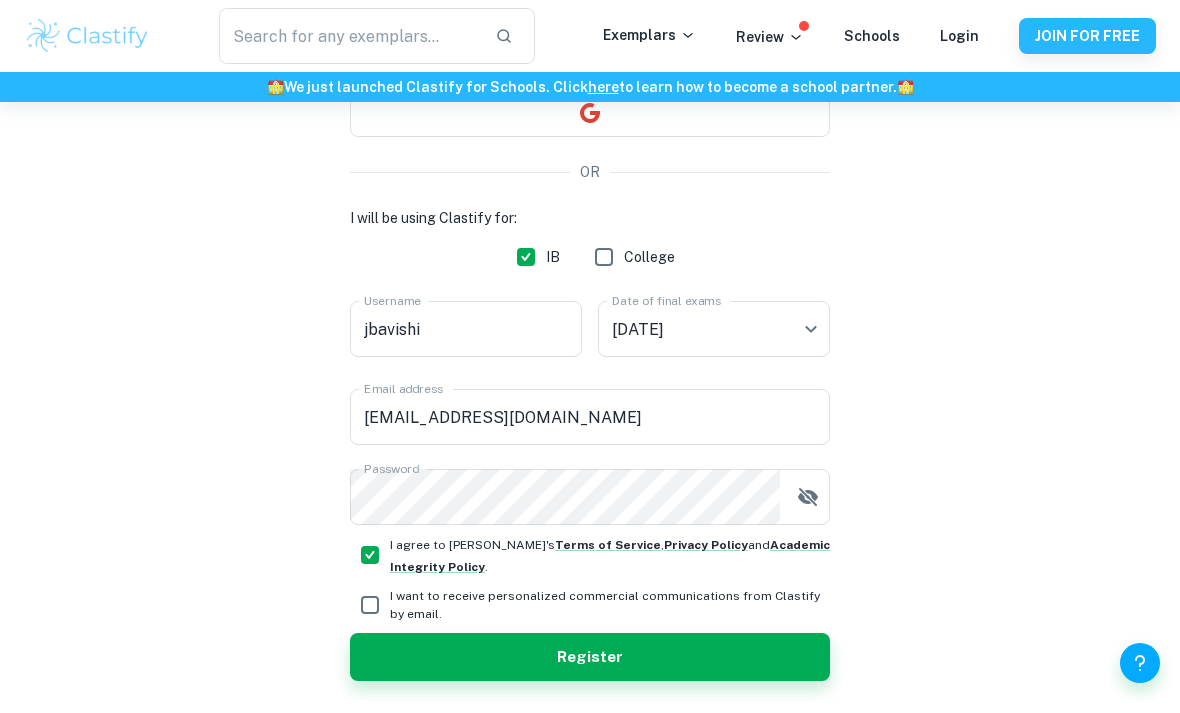 click on "Register" at bounding box center [590, 657] 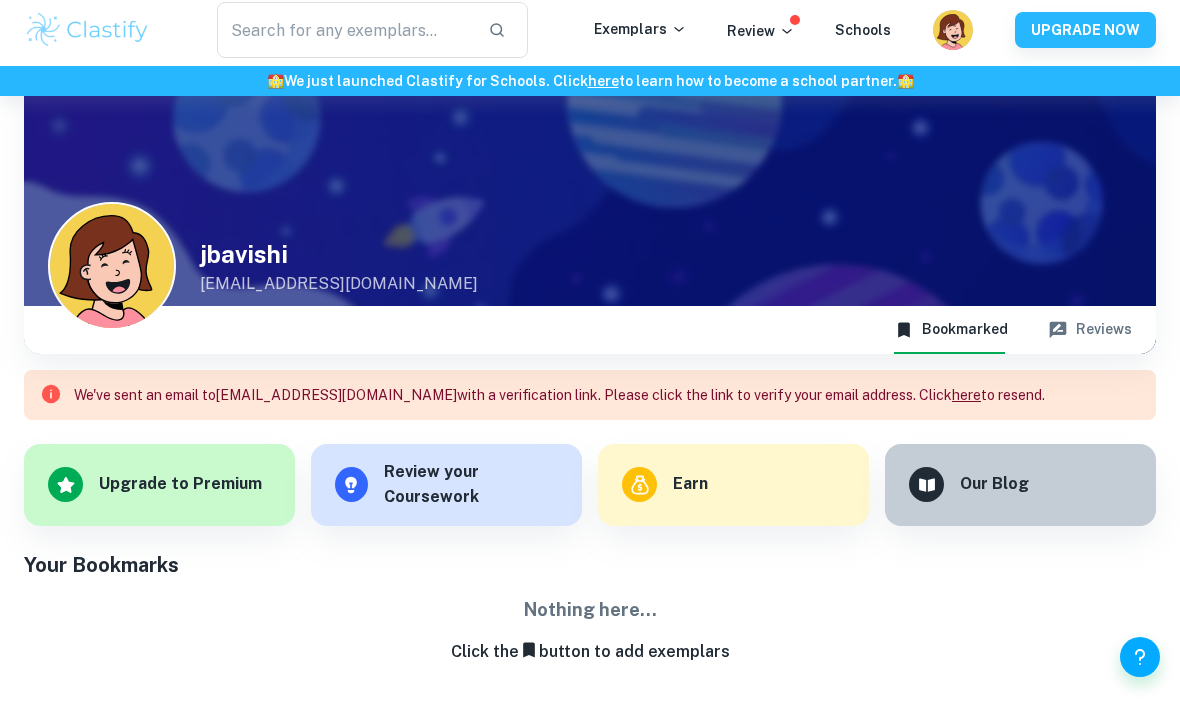 scroll, scrollTop: 24, scrollLeft: 0, axis: vertical 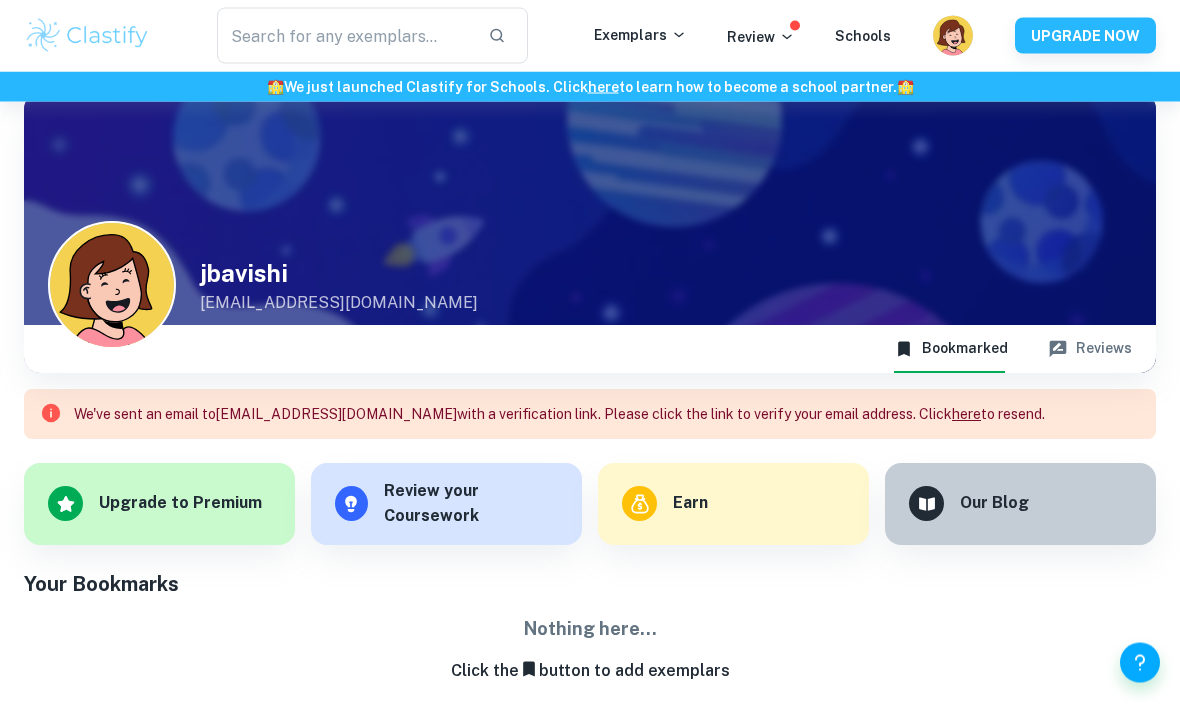 click at bounding box center [344, 36] 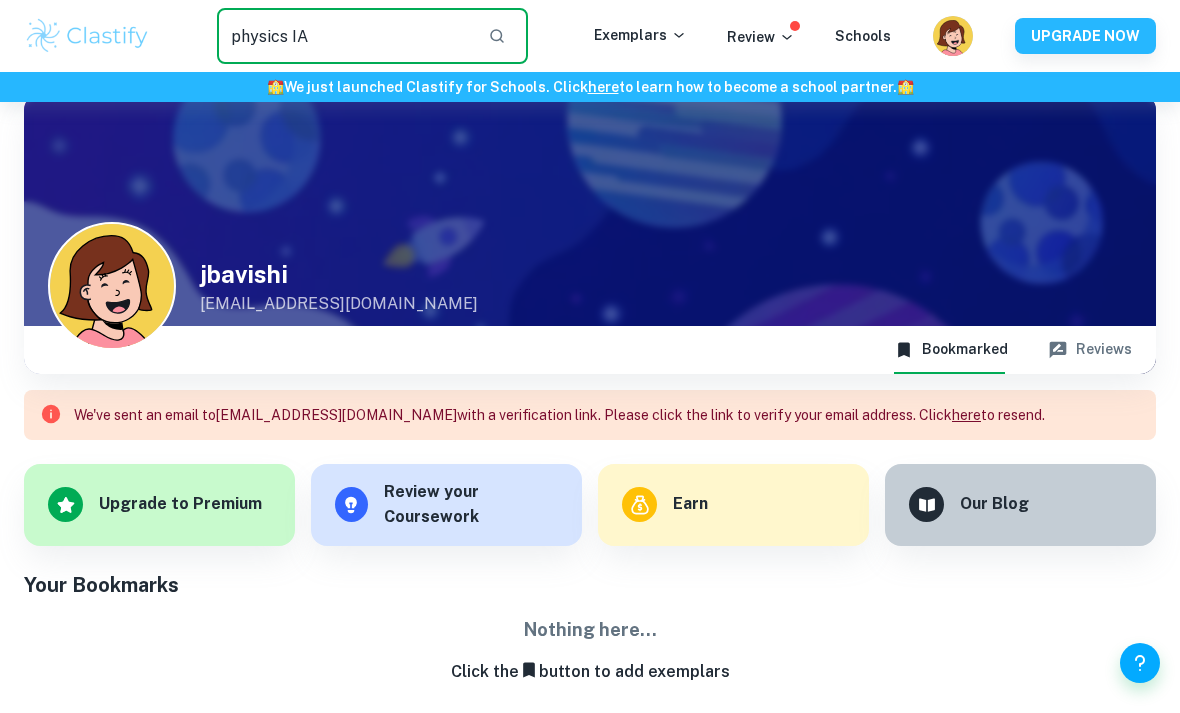 type on "physics IA" 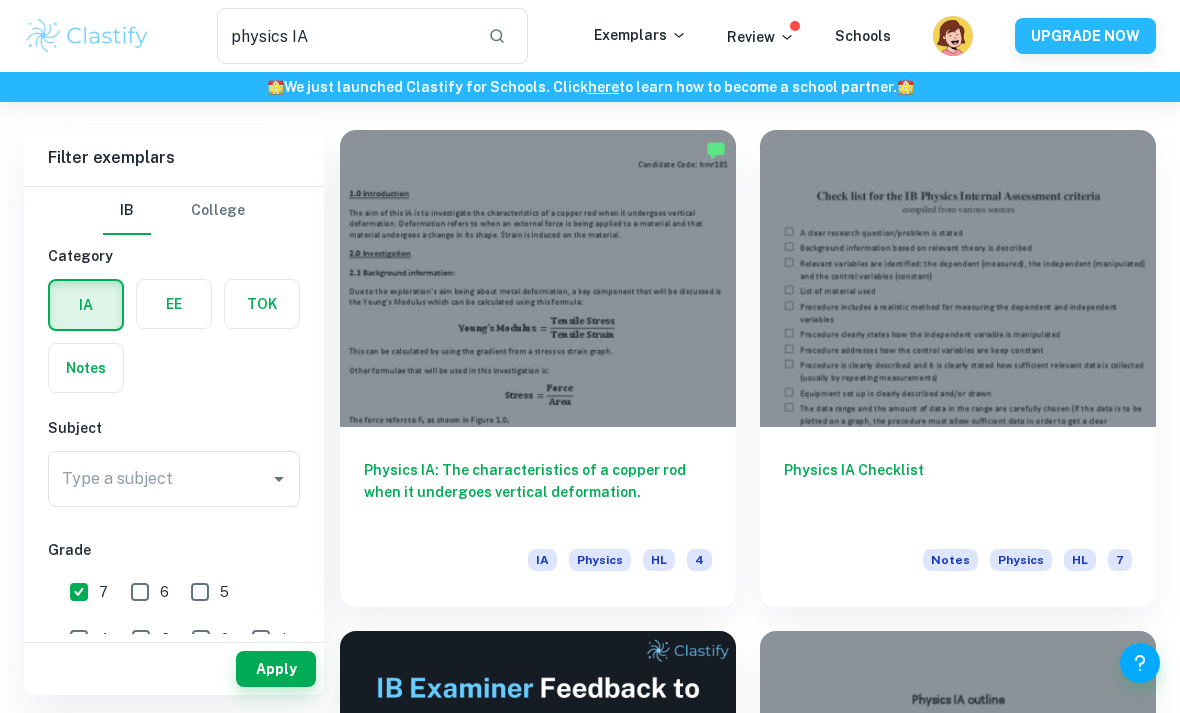 scroll, scrollTop: 87, scrollLeft: 0, axis: vertical 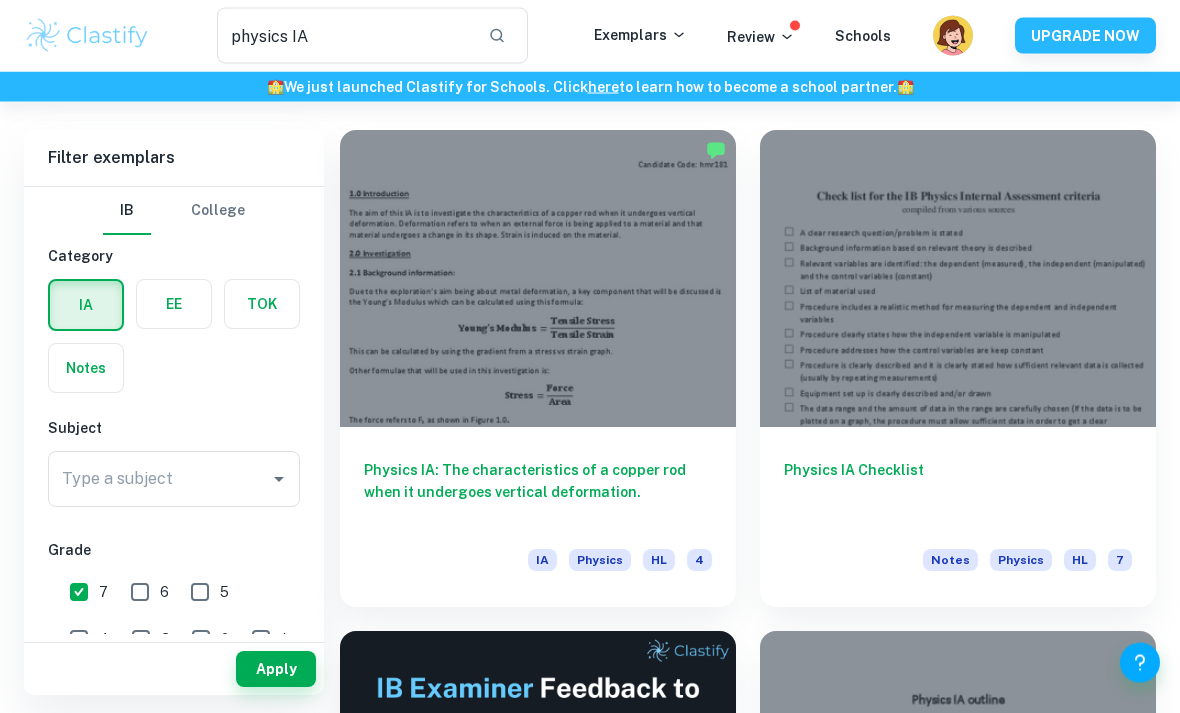 click on "Physics IA Checklist" at bounding box center [958, 493] 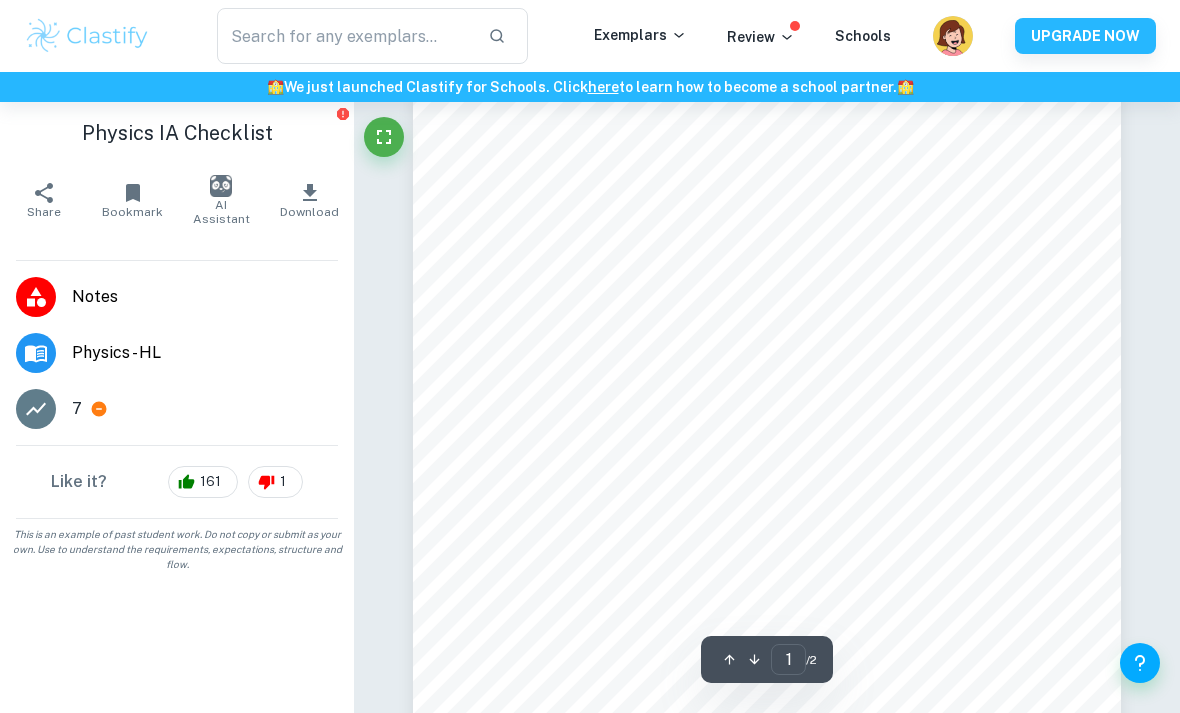 scroll, scrollTop: 36, scrollLeft: 0, axis: vertical 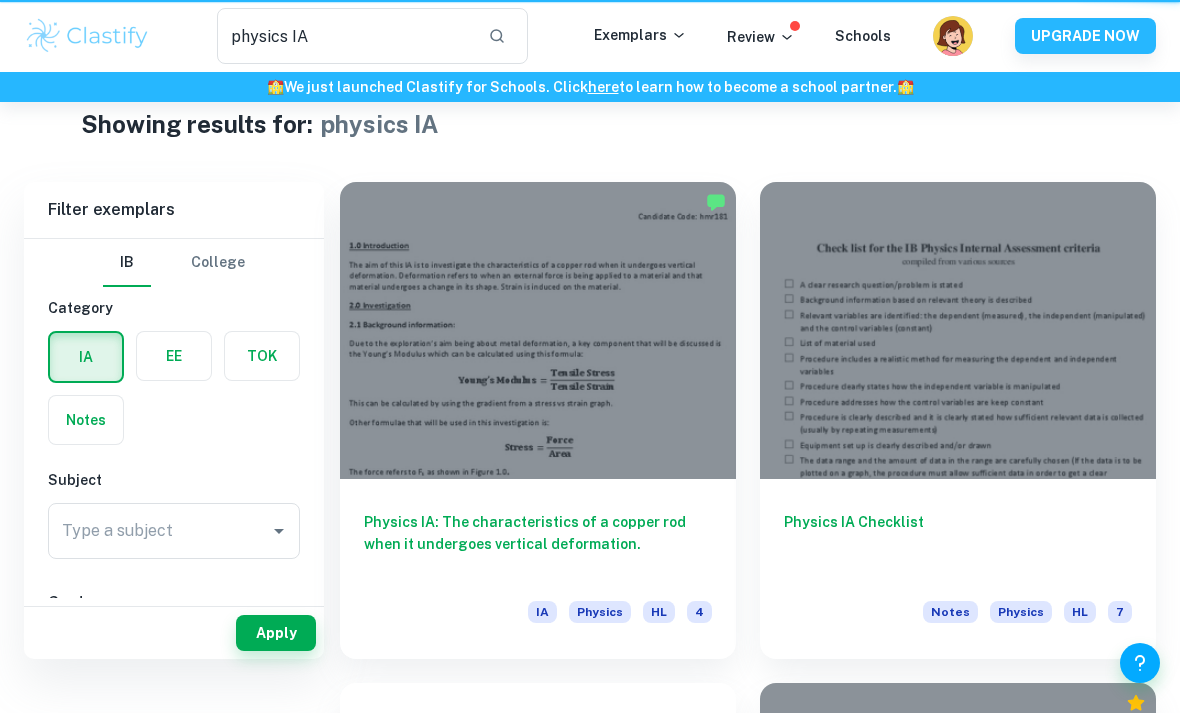 type on "physics IA" 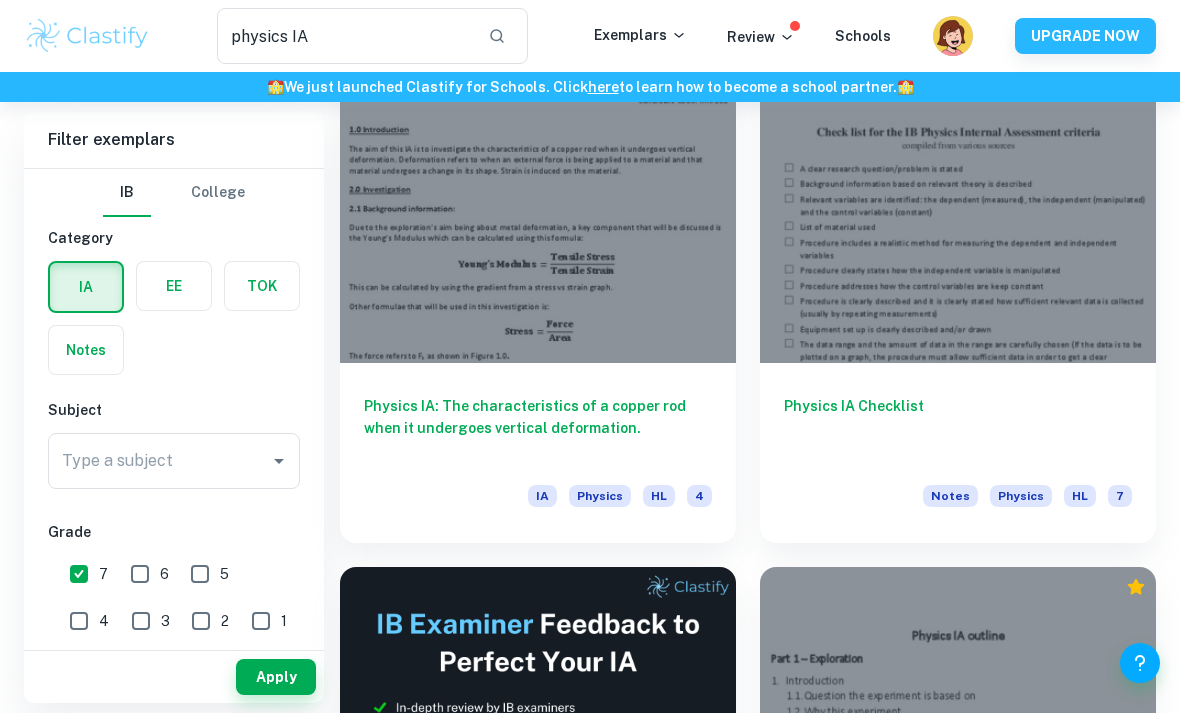 click at bounding box center [538, 214] 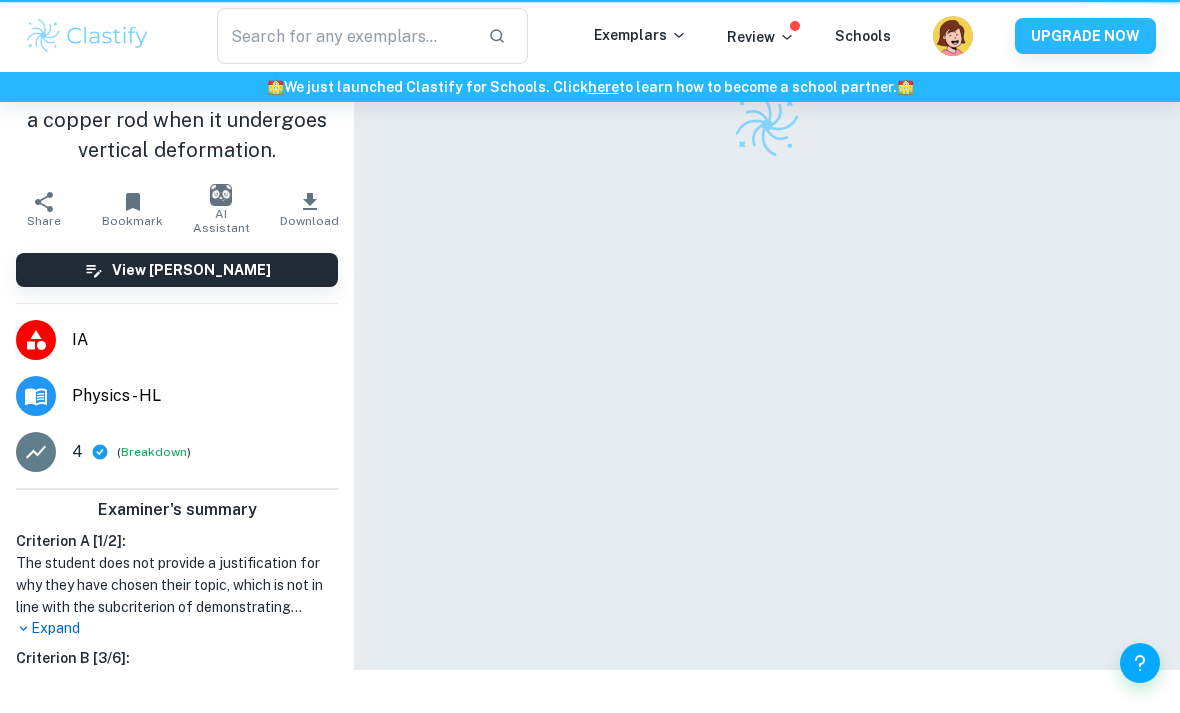 scroll, scrollTop: 0, scrollLeft: 0, axis: both 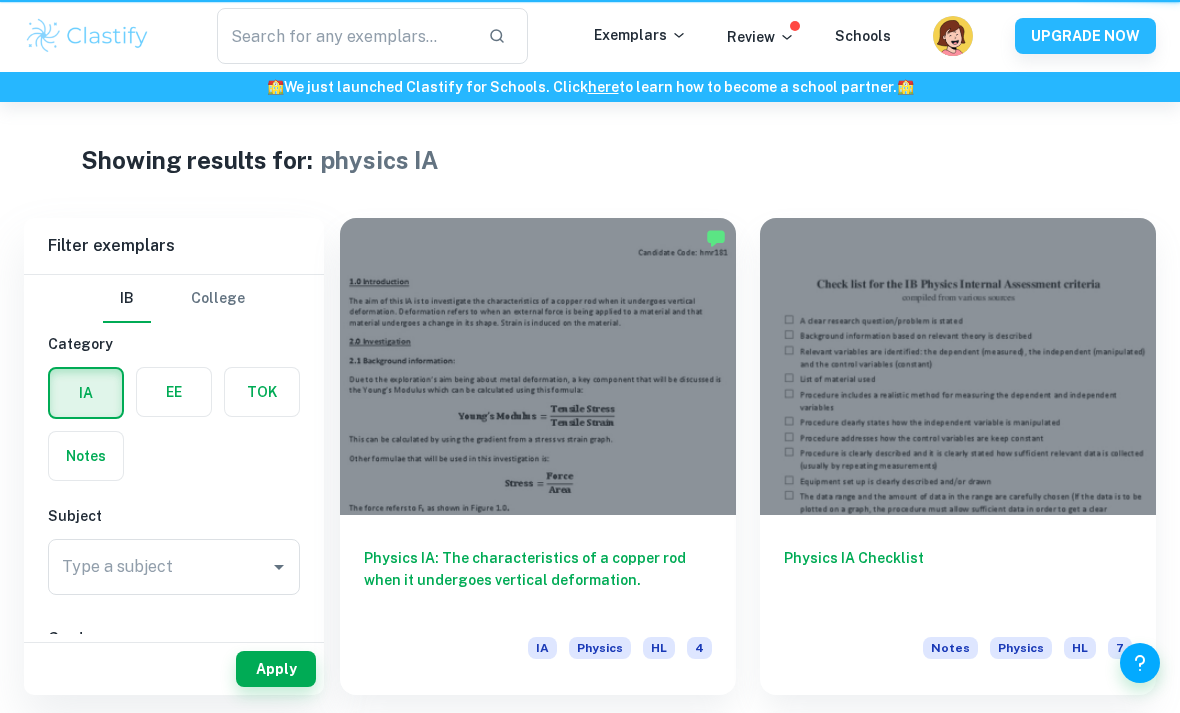 type on "physics IA" 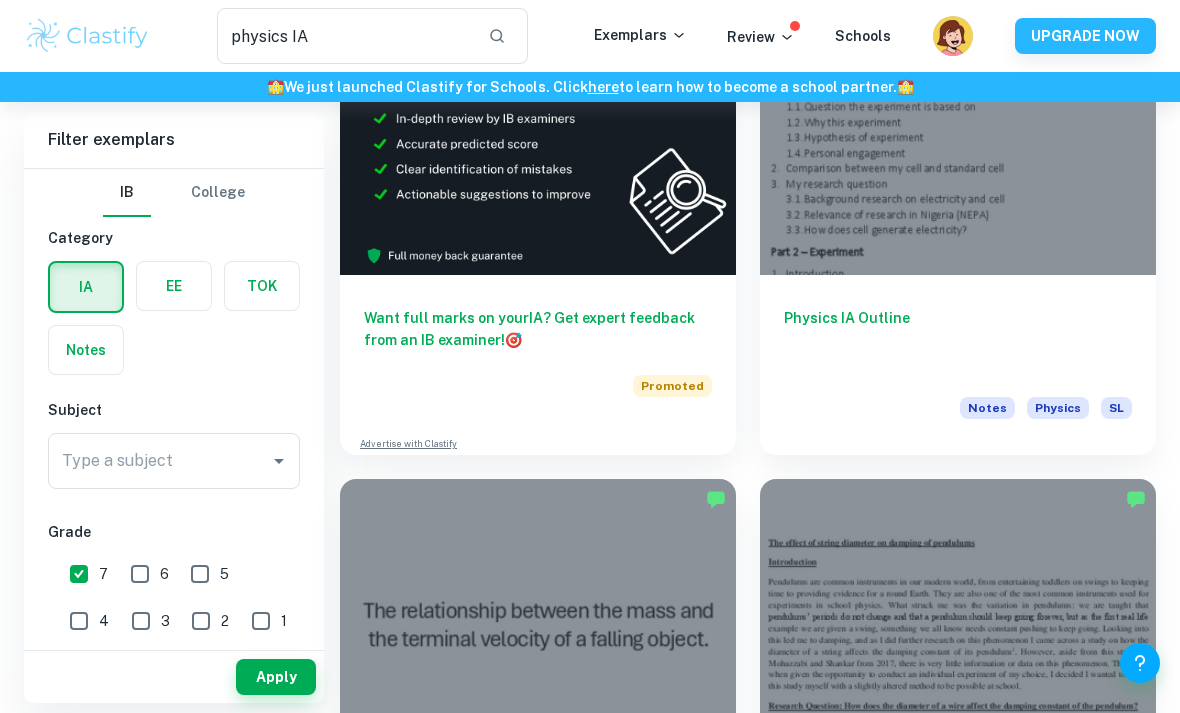 scroll, scrollTop: 740, scrollLeft: 0, axis: vertical 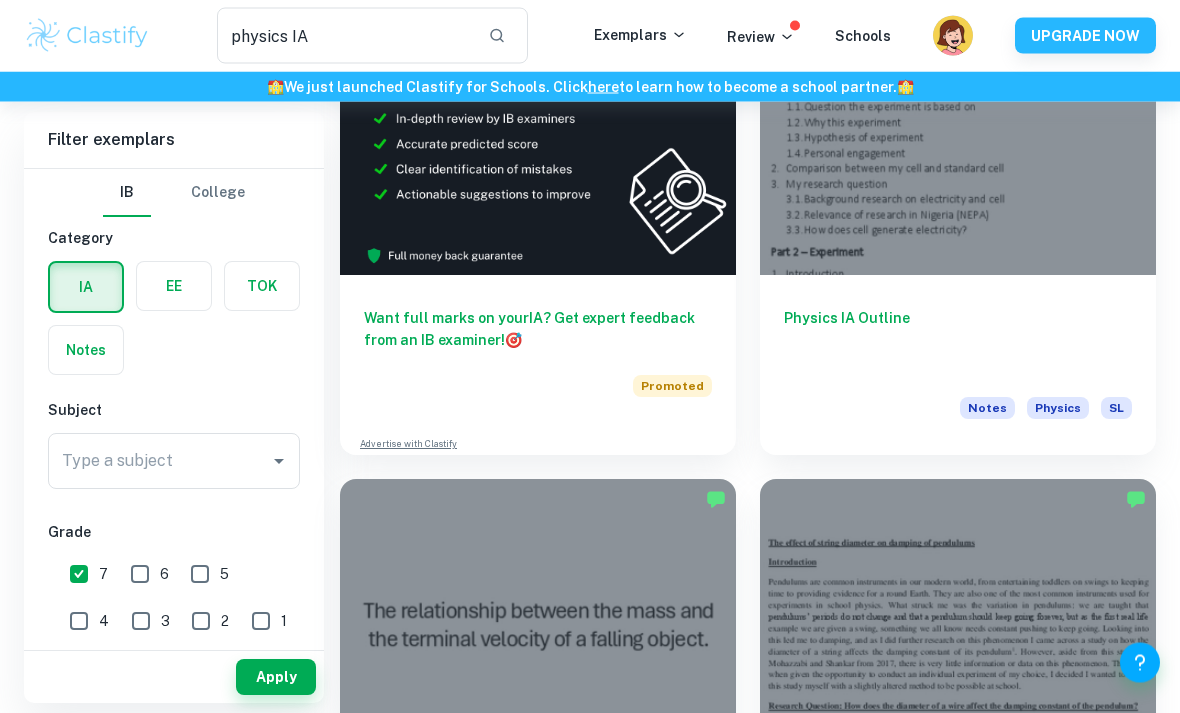 click on "Physics IA Outline Notes Physics SL" at bounding box center (958, 366) 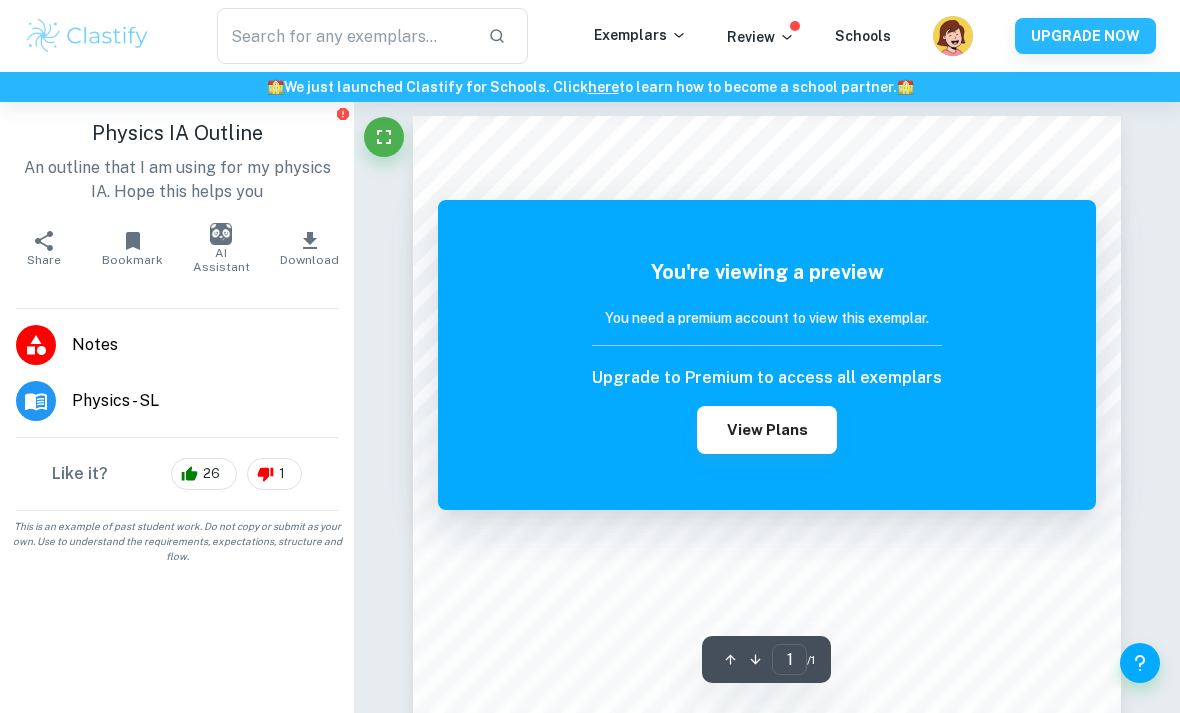 scroll, scrollTop: 0, scrollLeft: 0, axis: both 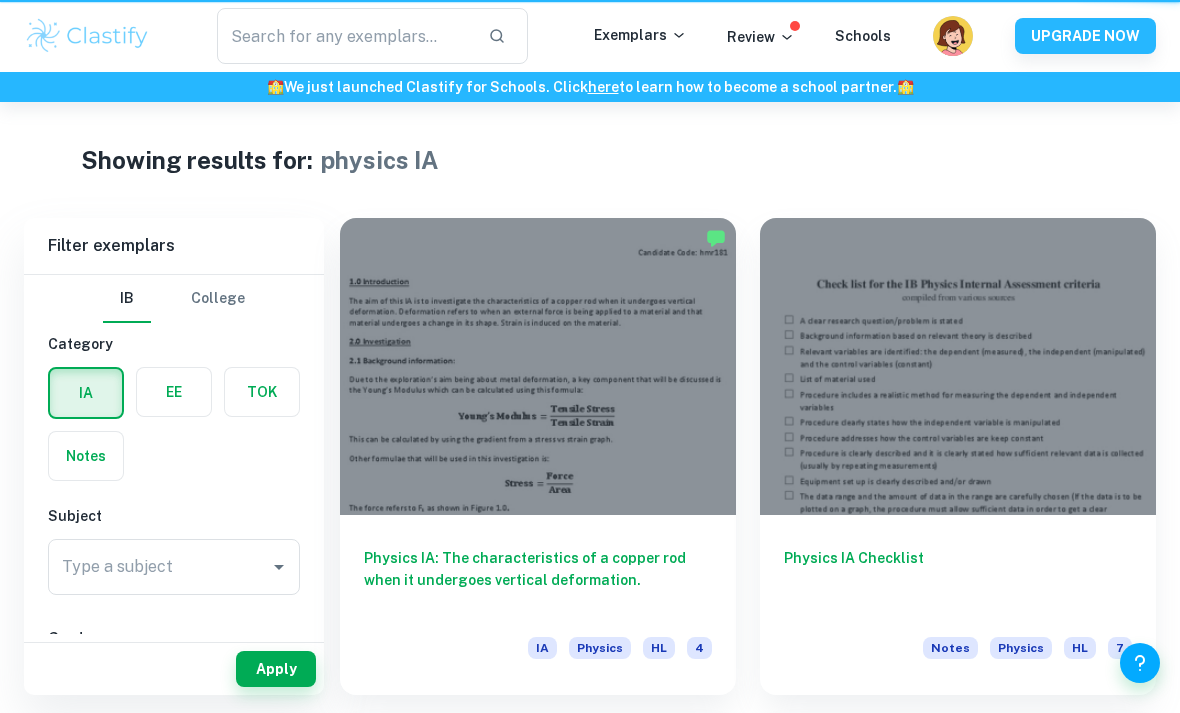 type on "physics IA" 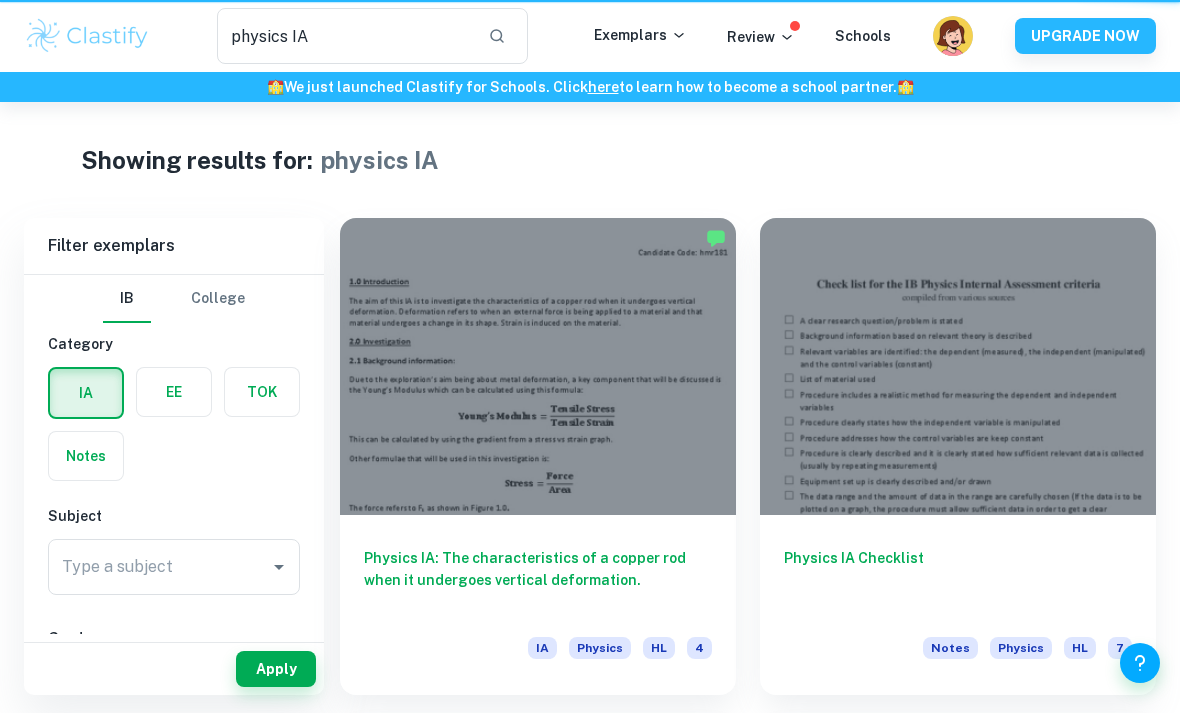 scroll, scrollTop: 805, scrollLeft: 0, axis: vertical 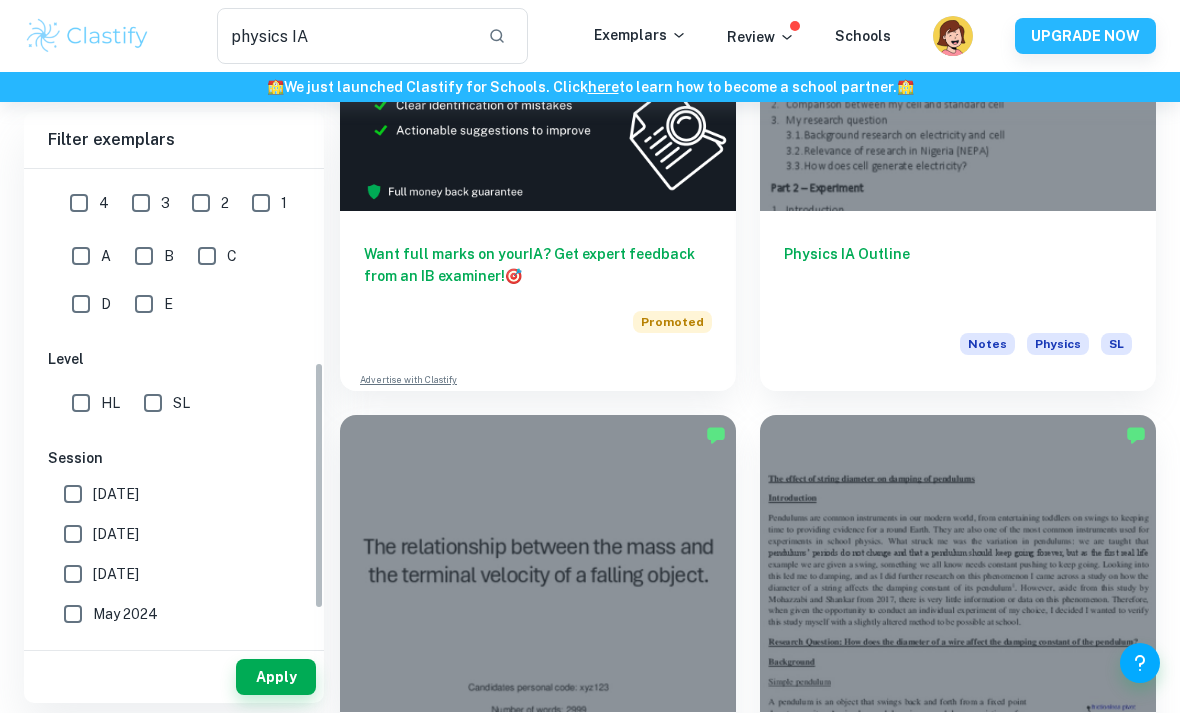 click on "HL" at bounding box center (81, 403) 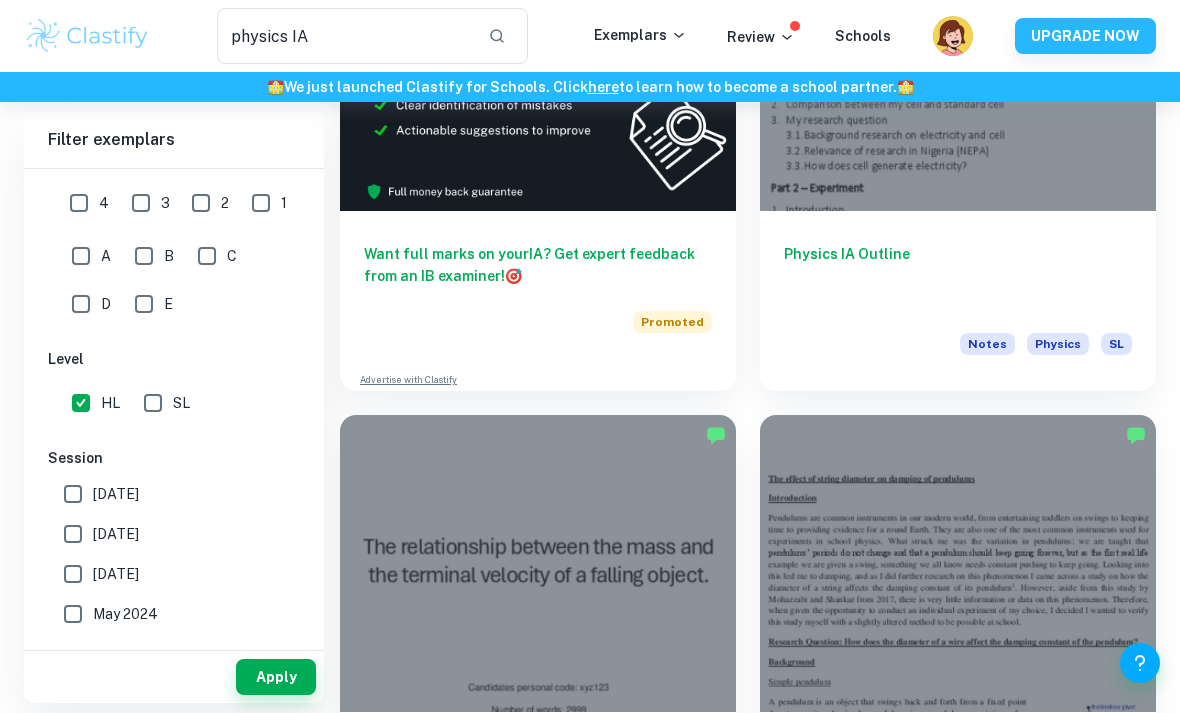 click on "HL" at bounding box center [81, 403] 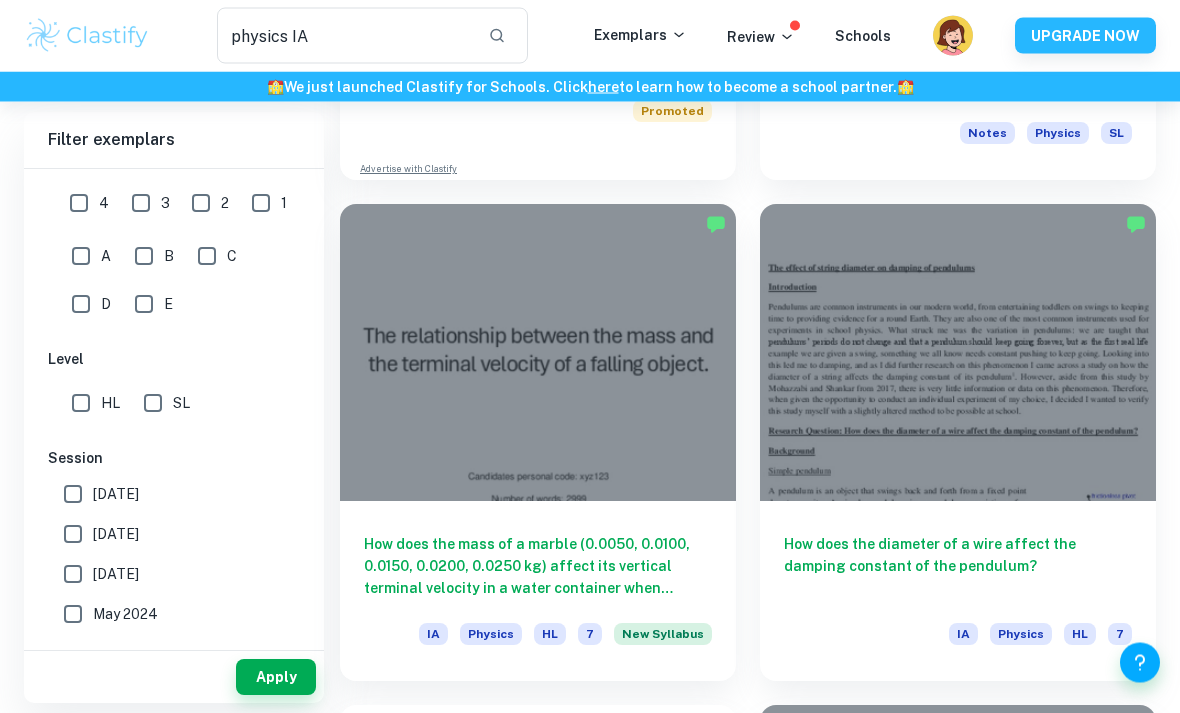 scroll, scrollTop: 1016, scrollLeft: 0, axis: vertical 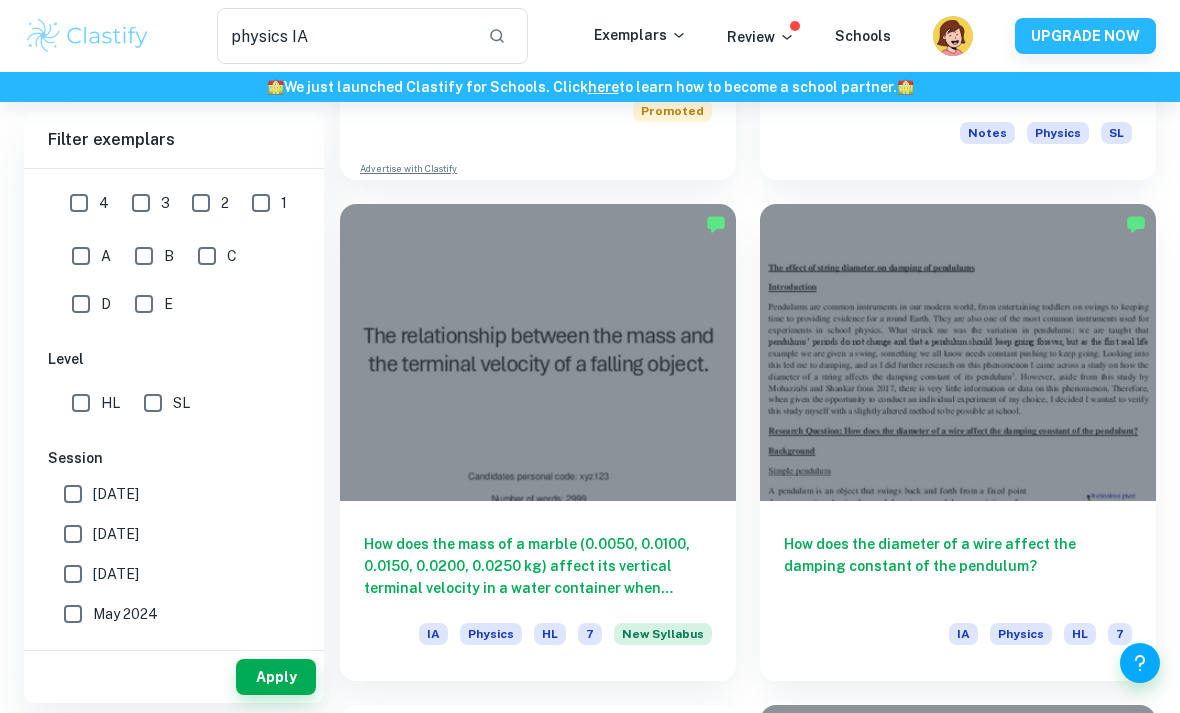click on "How does the diameter of a wire affect the damping constant of the pendulum?" at bounding box center (958, 566) 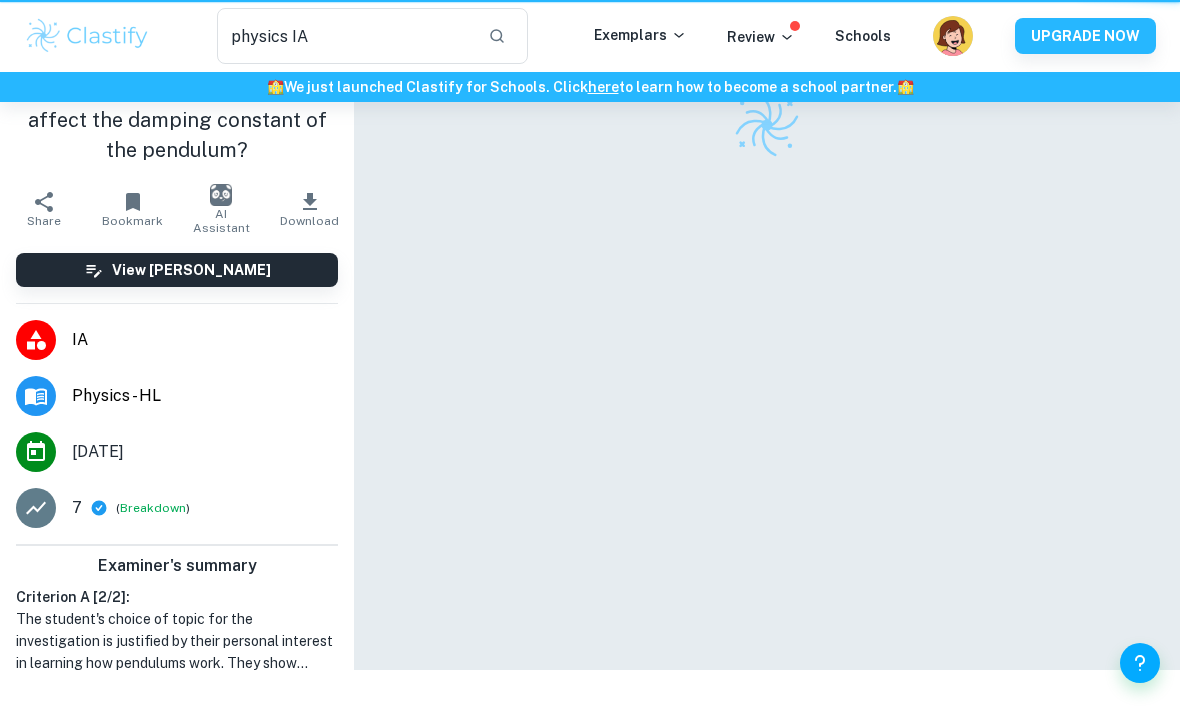 type 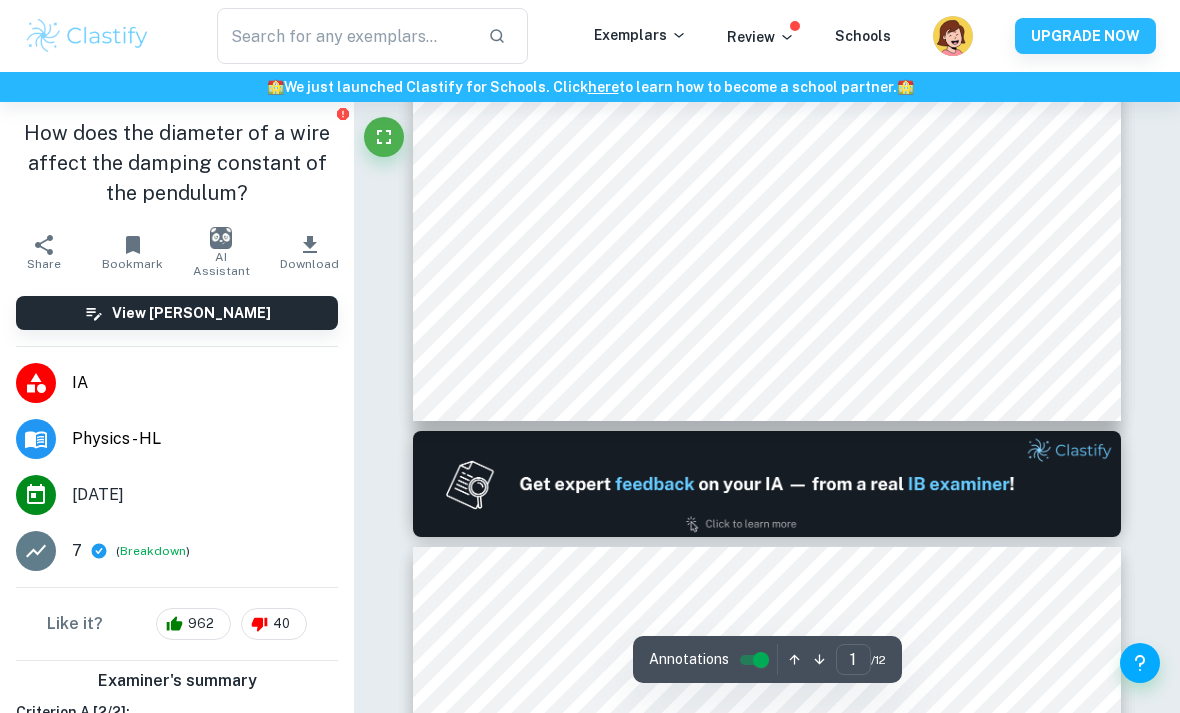 scroll, scrollTop: 705, scrollLeft: 0, axis: vertical 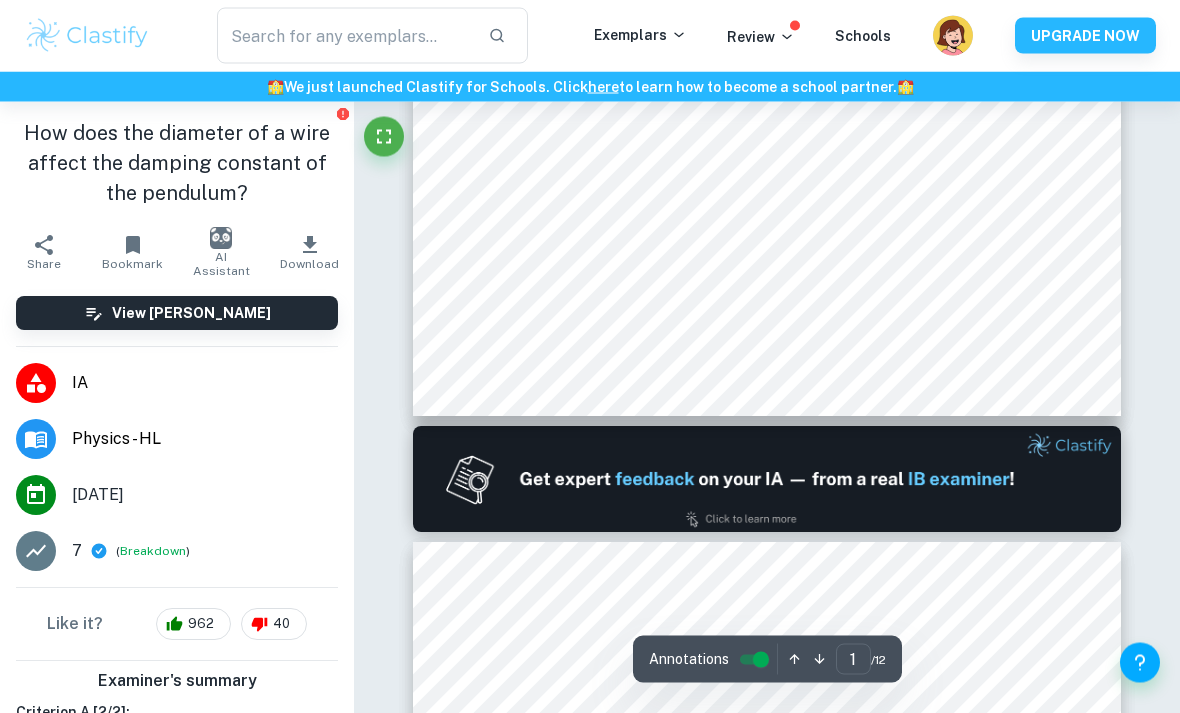 click on "Breakdown" at bounding box center [153, 551] 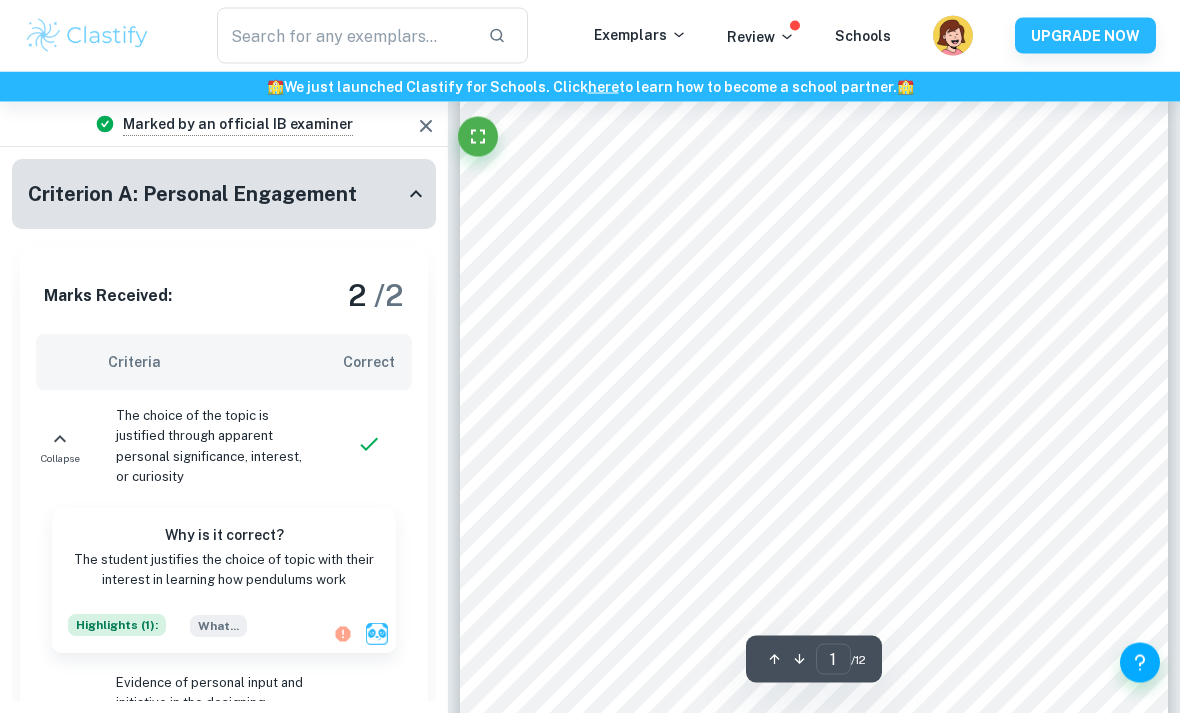 scroll, scrollTop: 79, scrollLeft: 0, axis: vertical 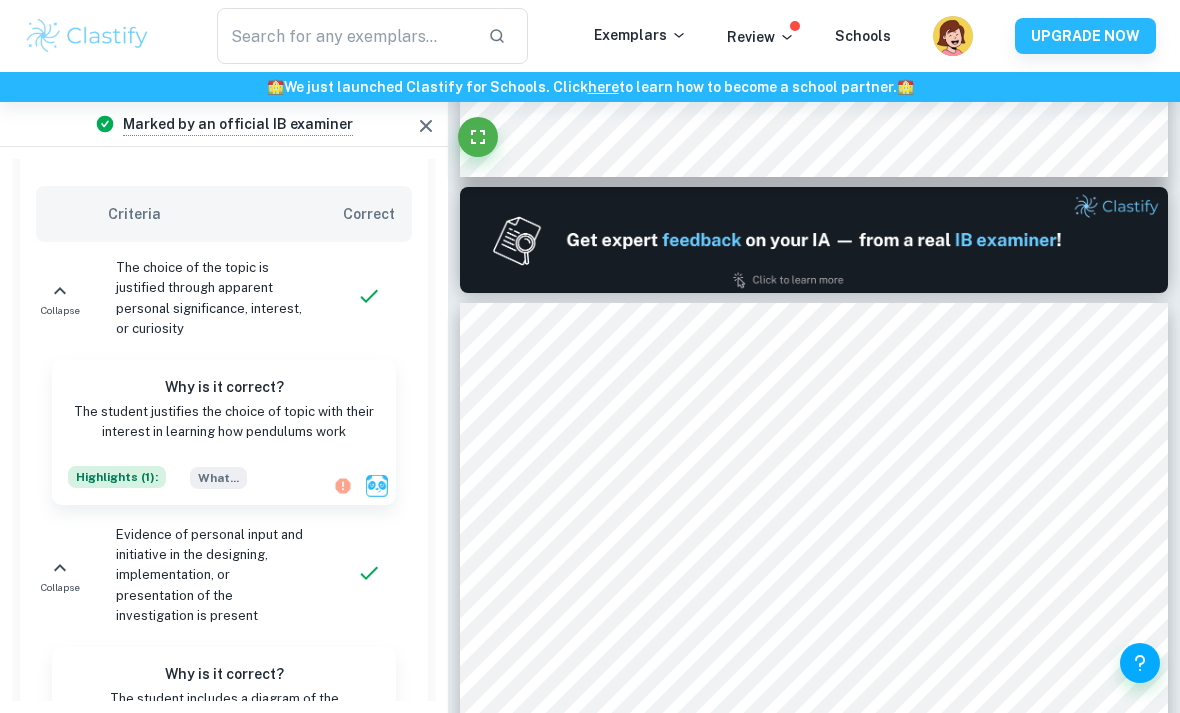 type on "1" 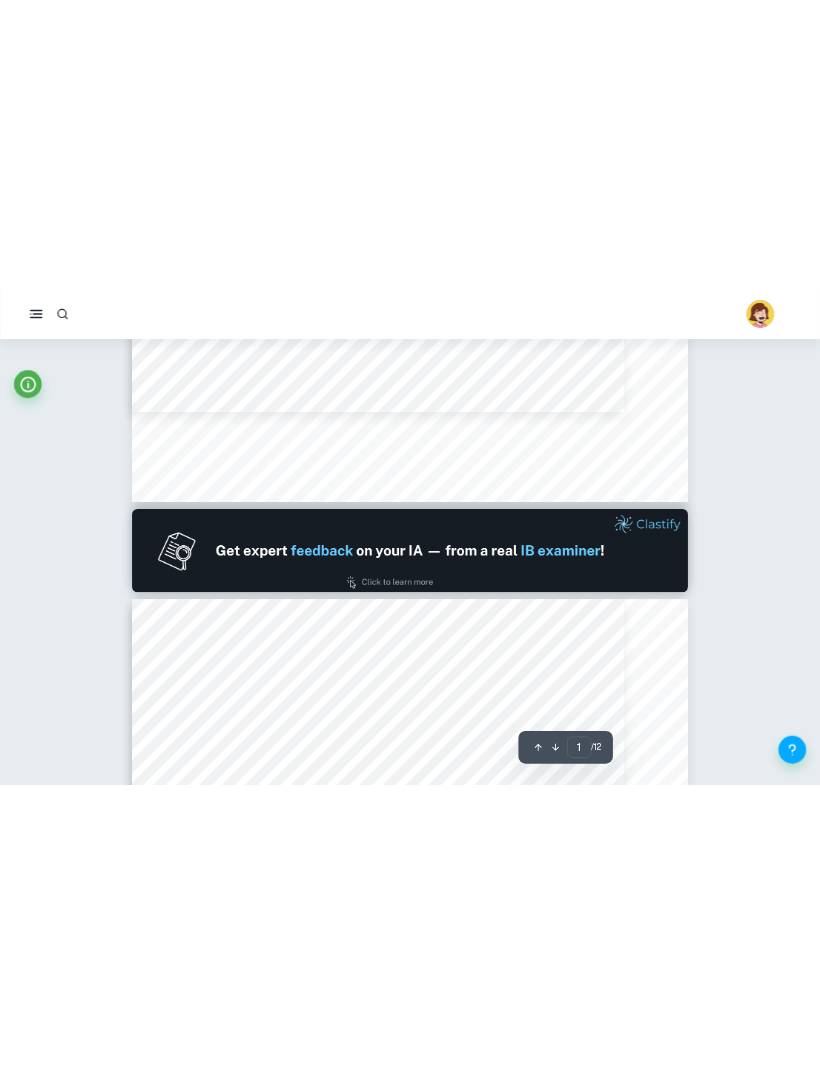scroll, scrollTop: 727, scrollLeft: 0, axis: vertical 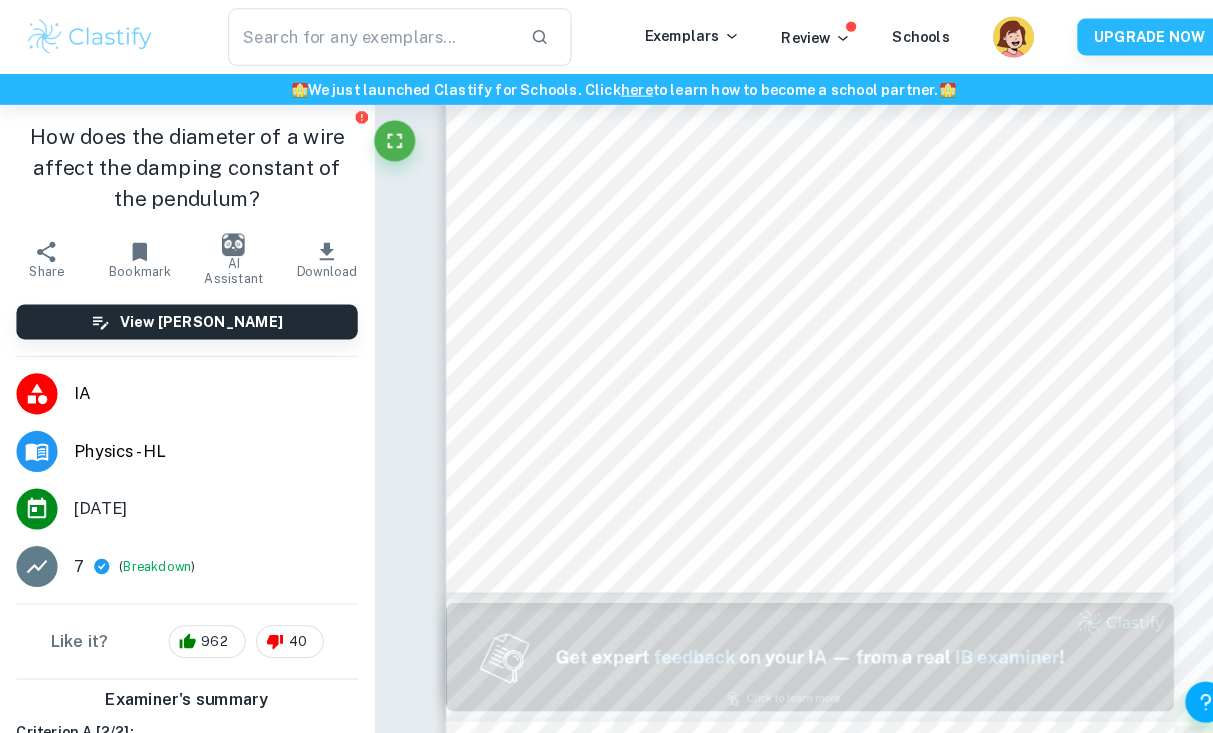 click on "Breakdown" at bounding box center (153, 551) 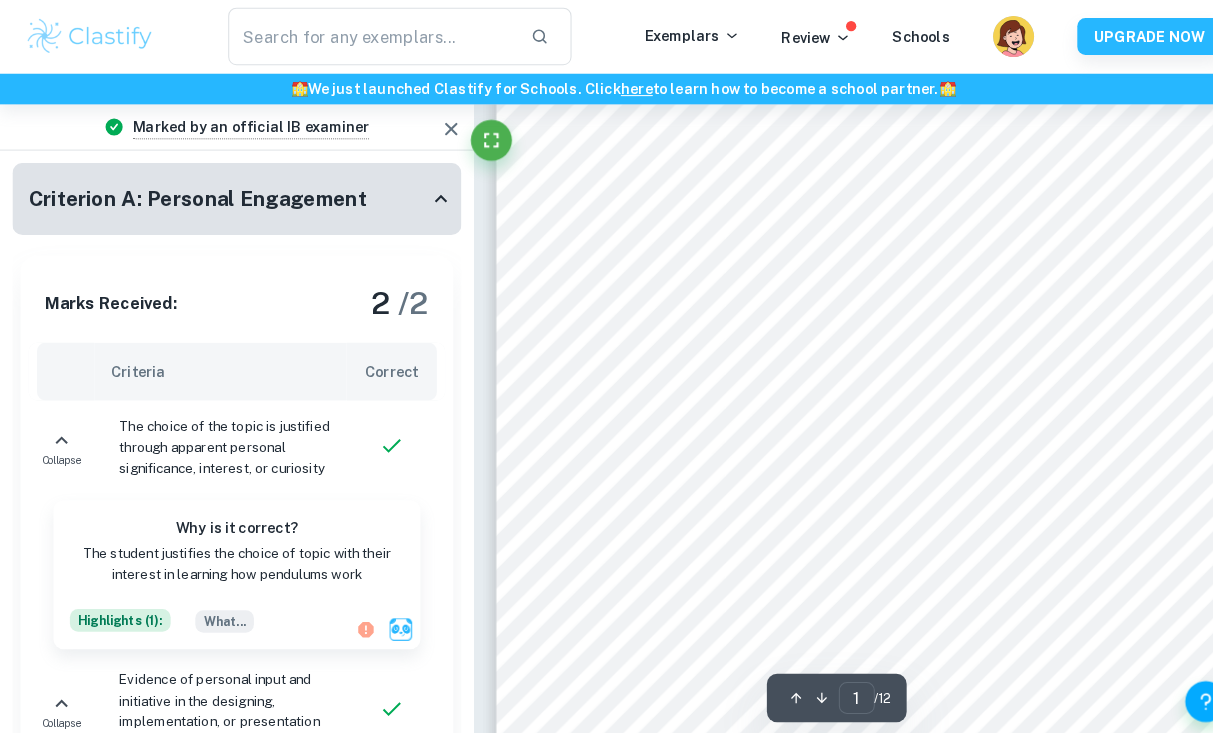 scroll, scrollTop: 163, scrollLeft: 0, axis: vertical 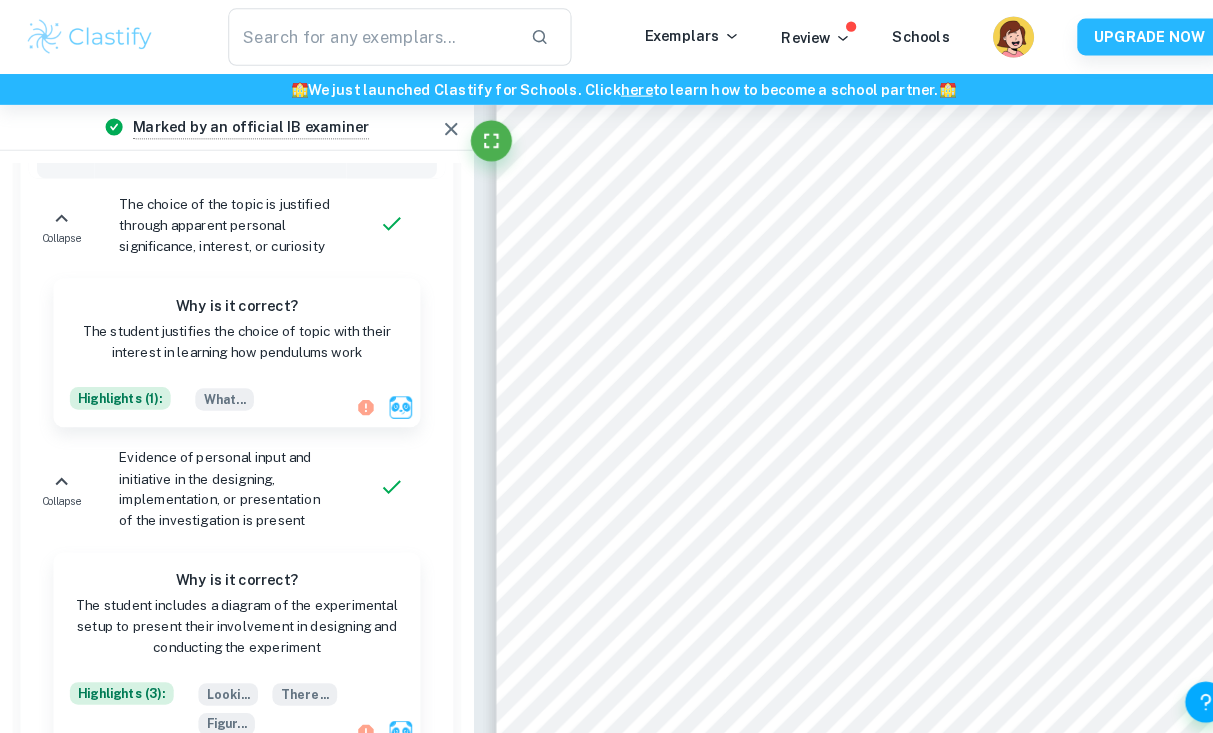 click on "Highlights ( 1 ):" at bounding box center [117, 388] 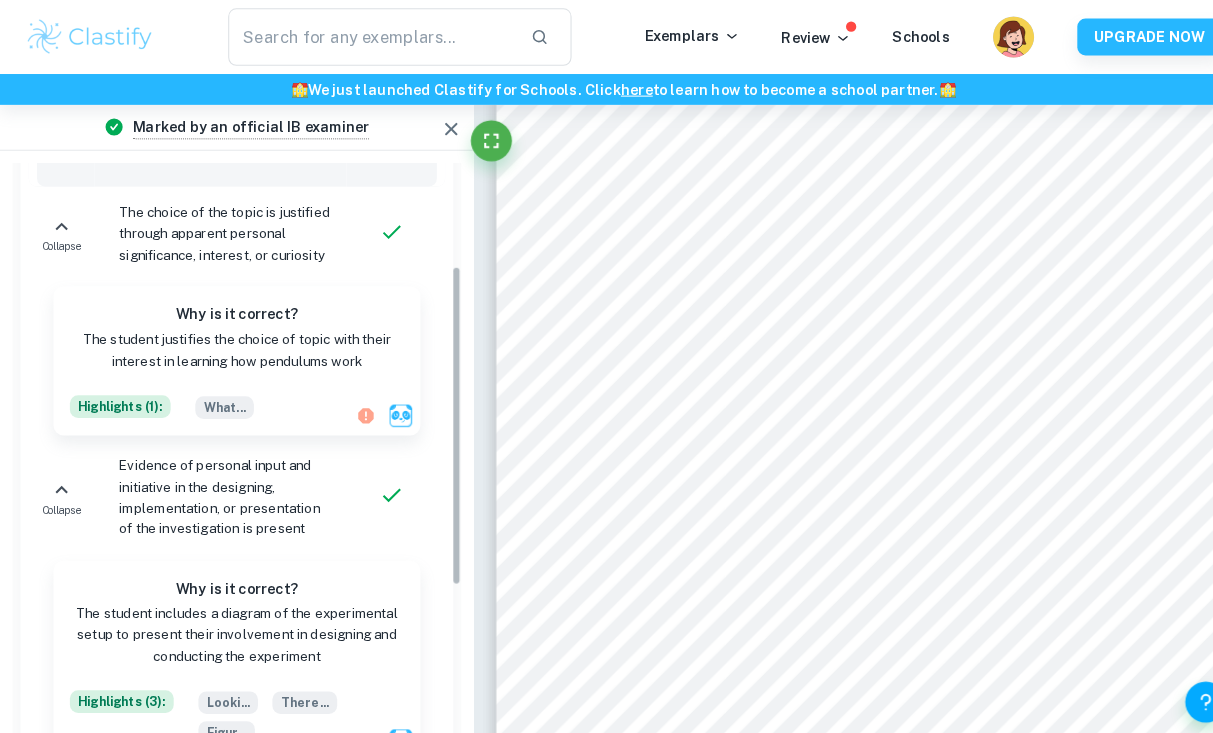 scroll, scrollTop: 203, scrollLeft: 0, axis: vertical 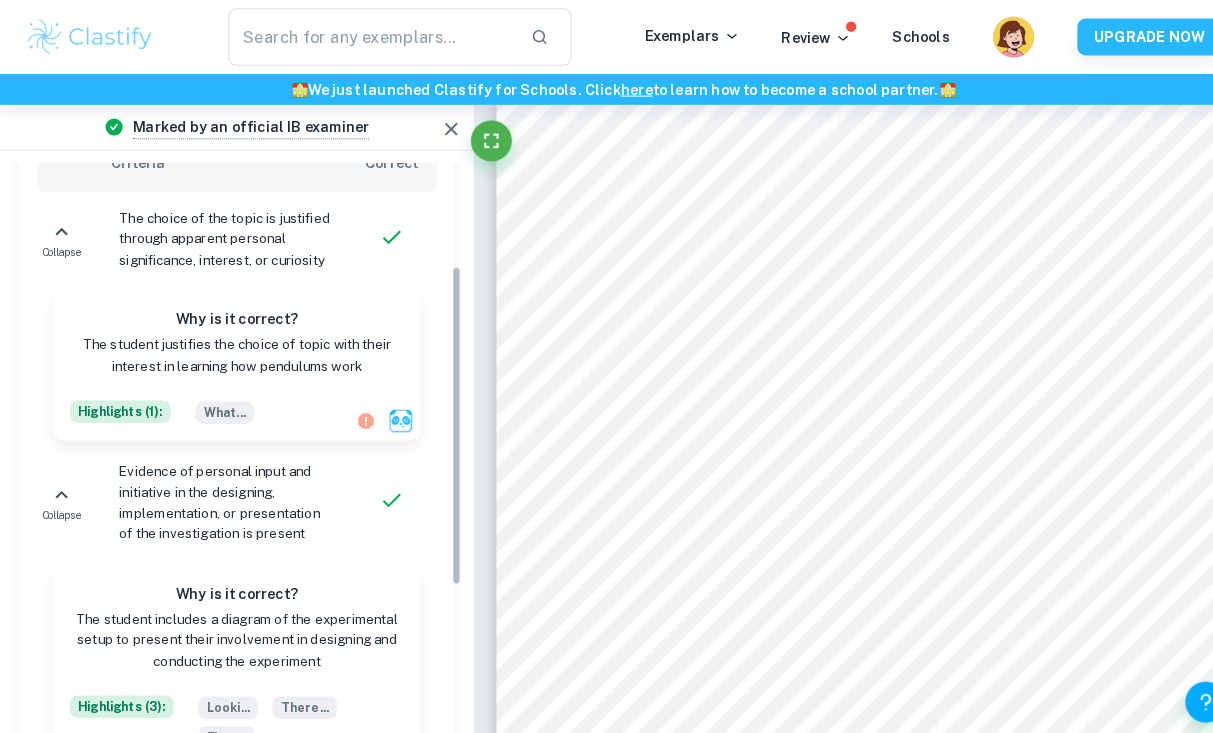 click 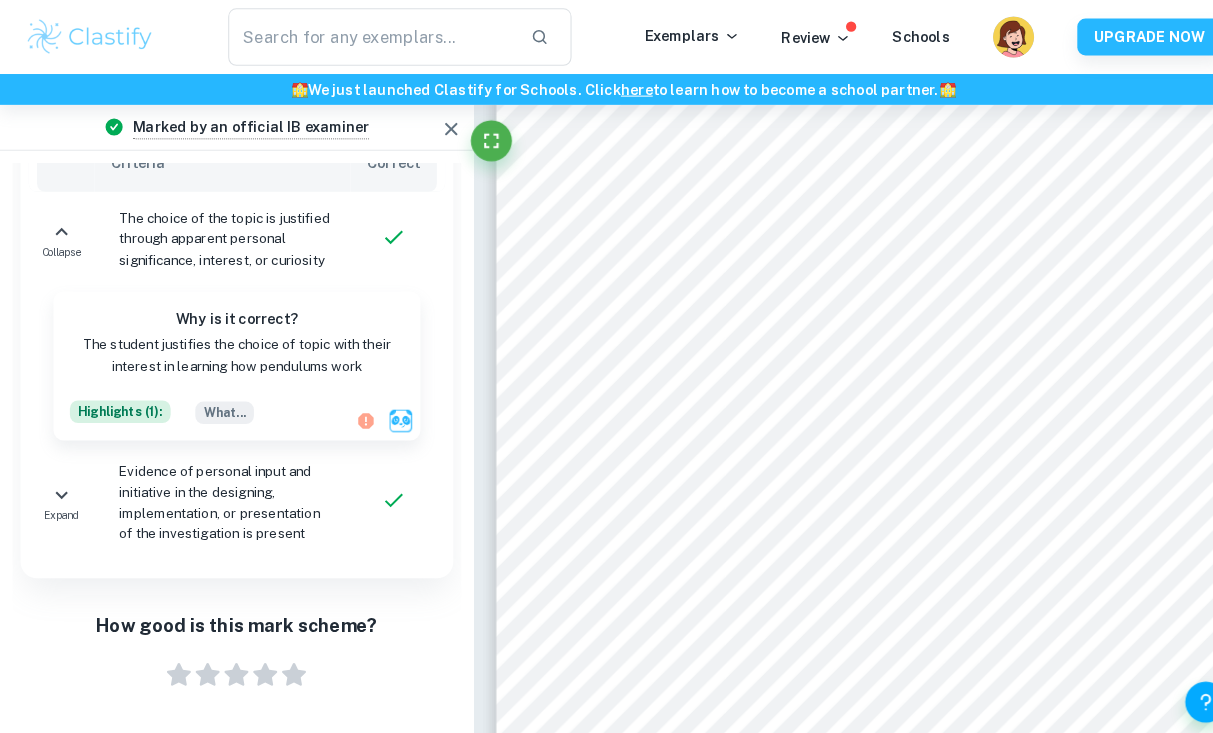 click on "Collapse" at bounding box center (60, 233) 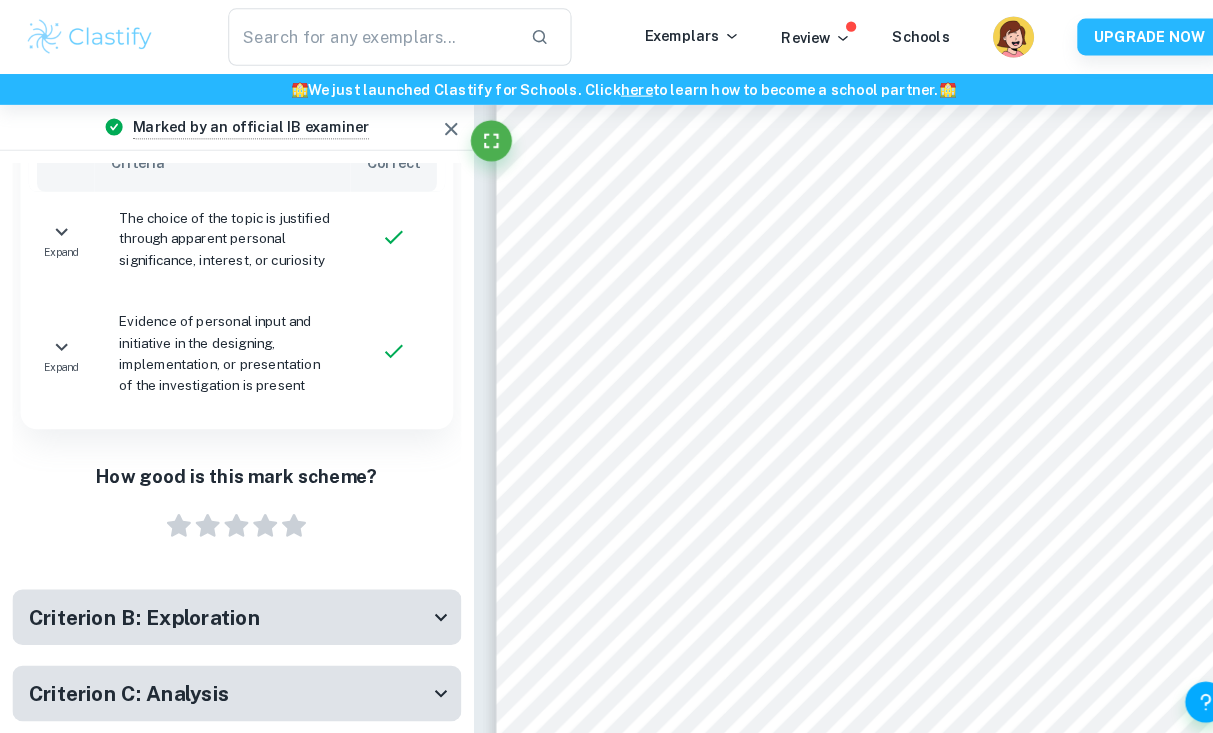 click on "Expand" at bounding box center [60, 233] 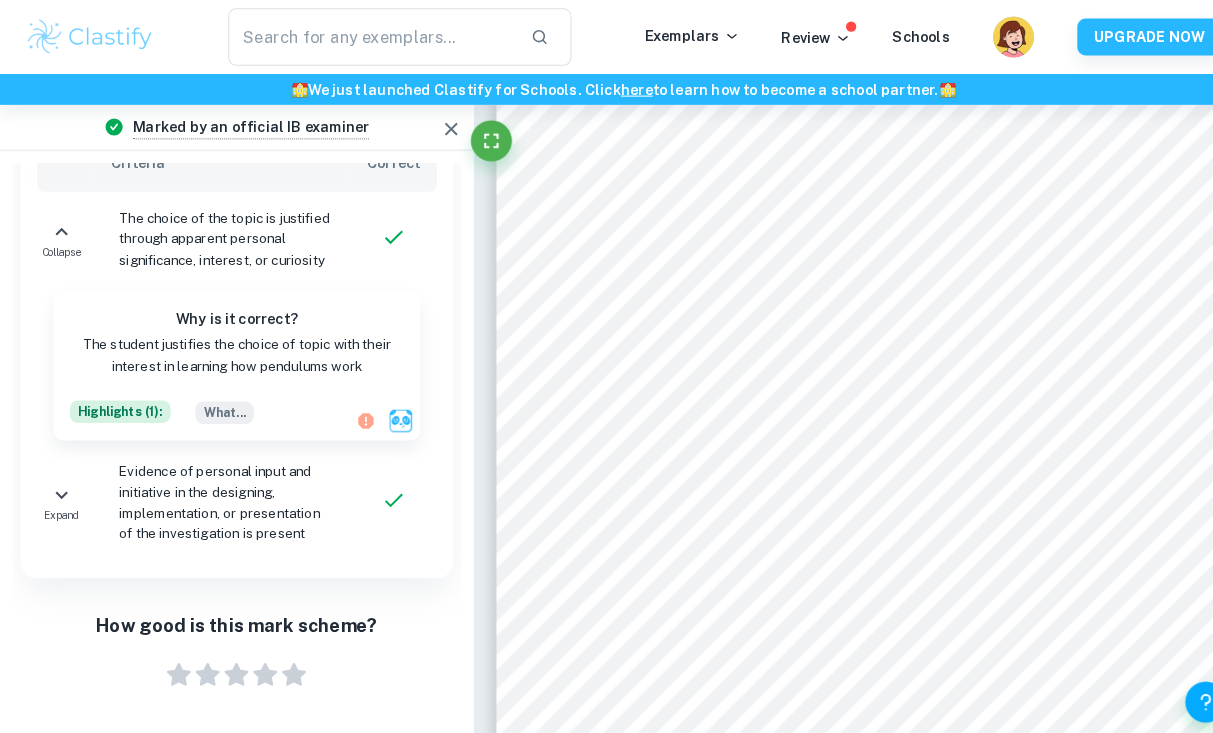 click on "Expand" at bounding box center [60, 489] 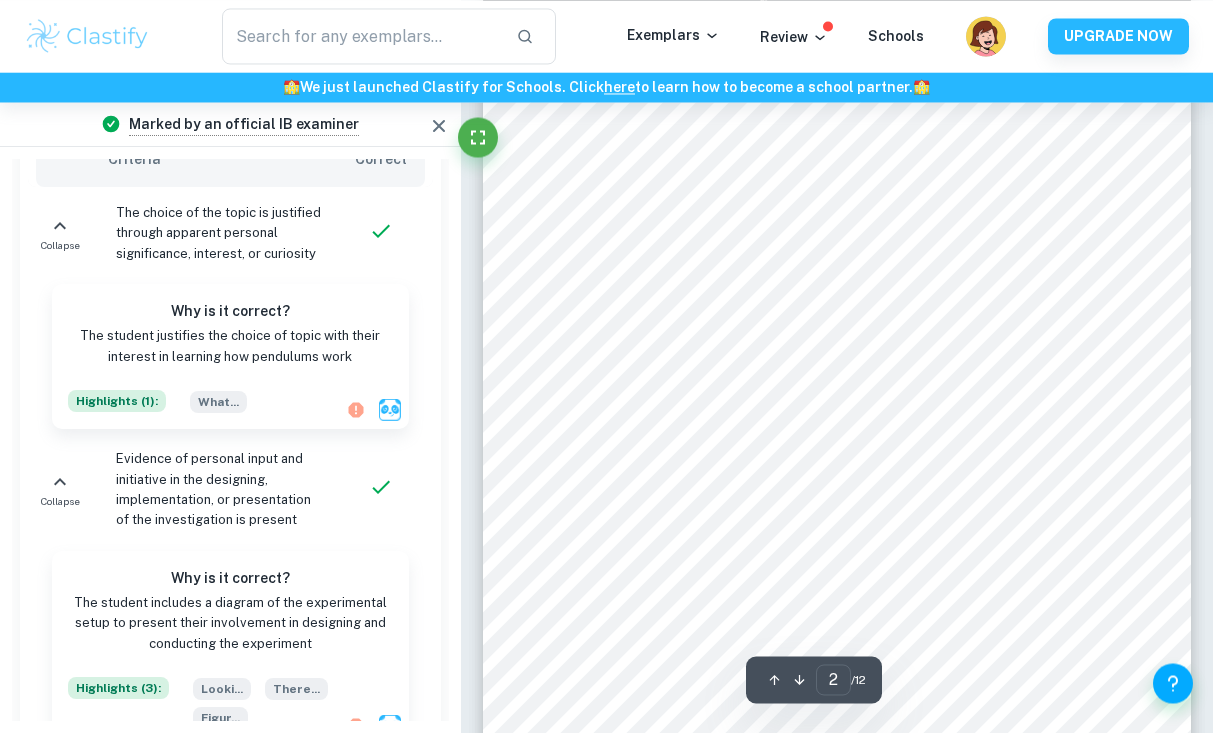 scroll, scrollTop: 1230, scrollLeft: 0, axis: vertical 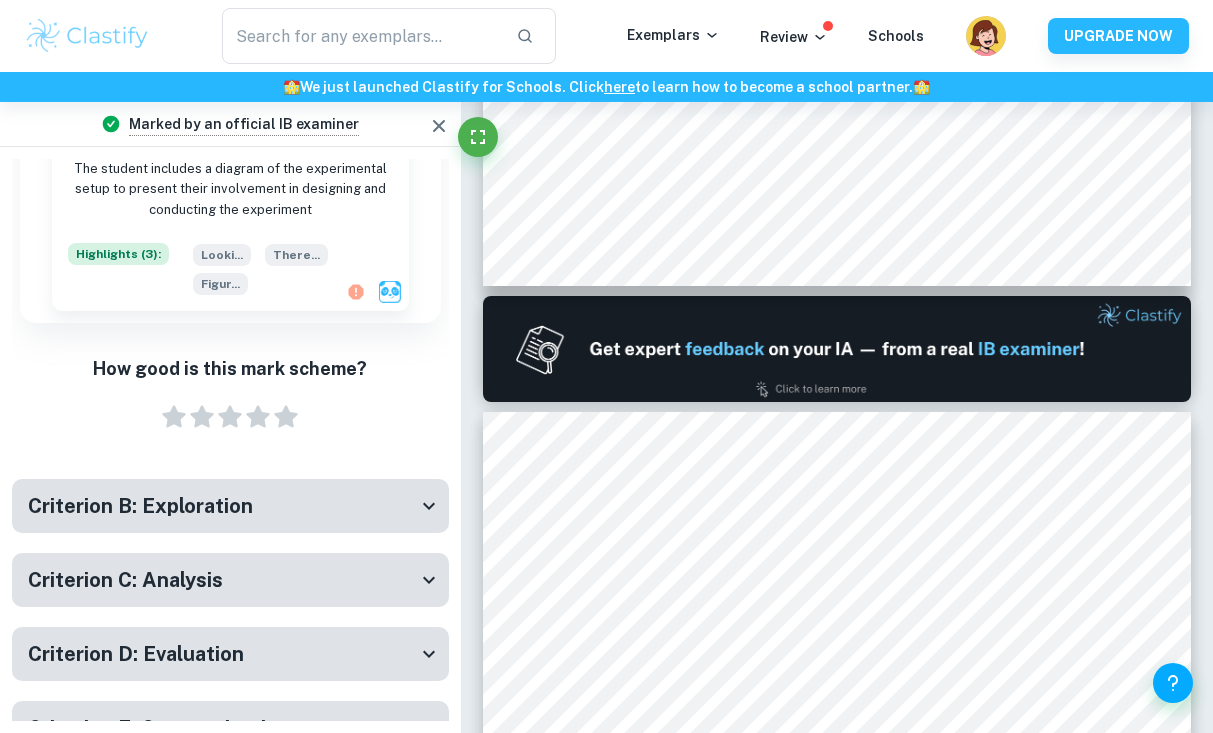 type on "1" 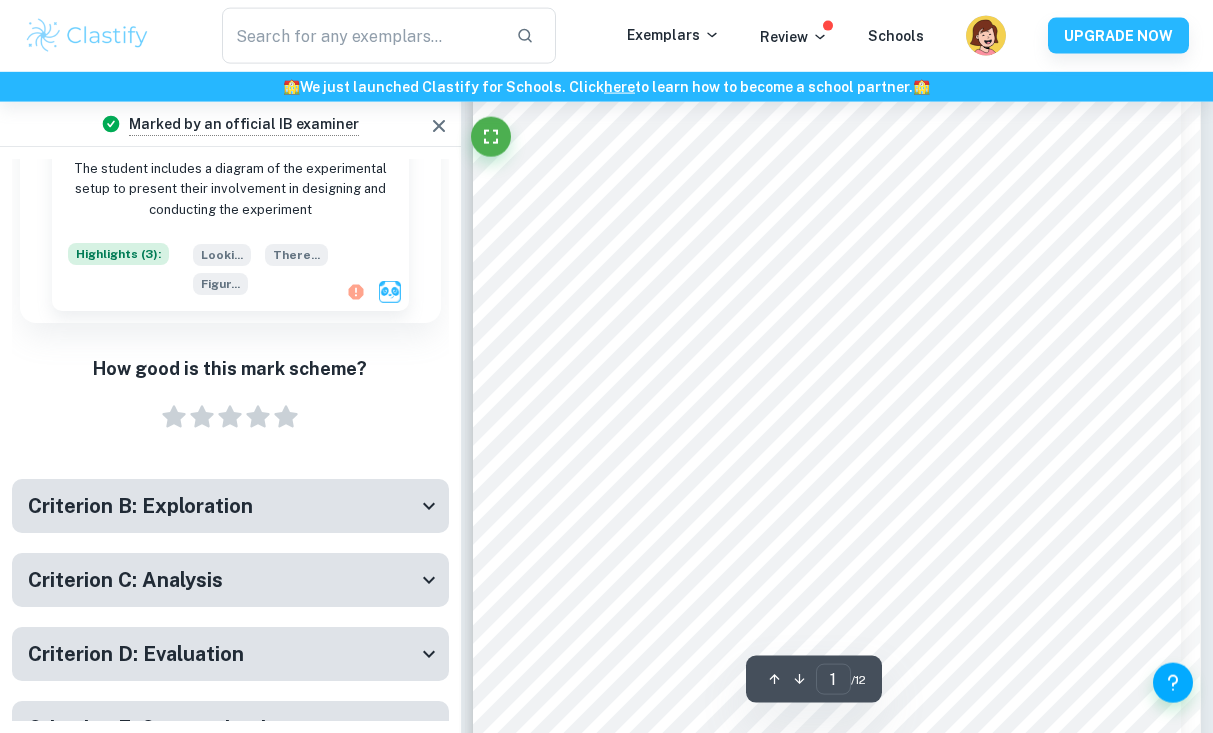scroll, scrollTop: 59, scrollLeft: 0, axis: vertical 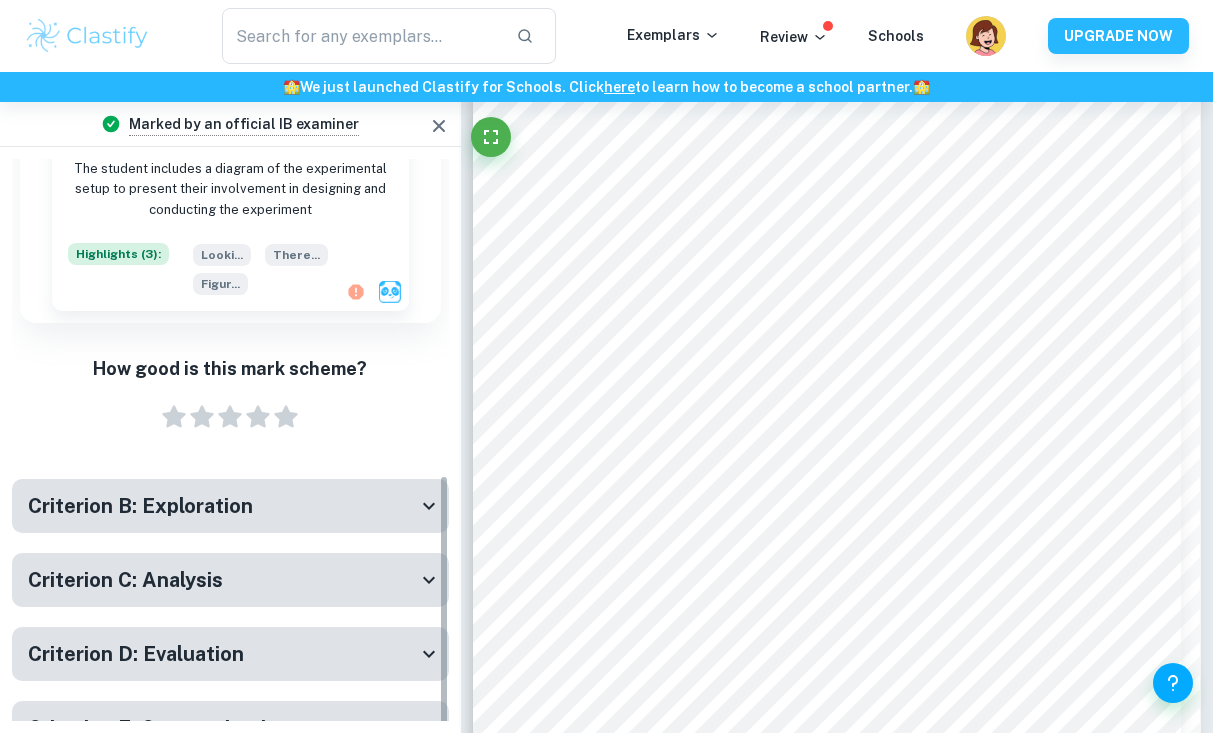 click on "Criterion B: Exploration" at bounding box center (140, 506) 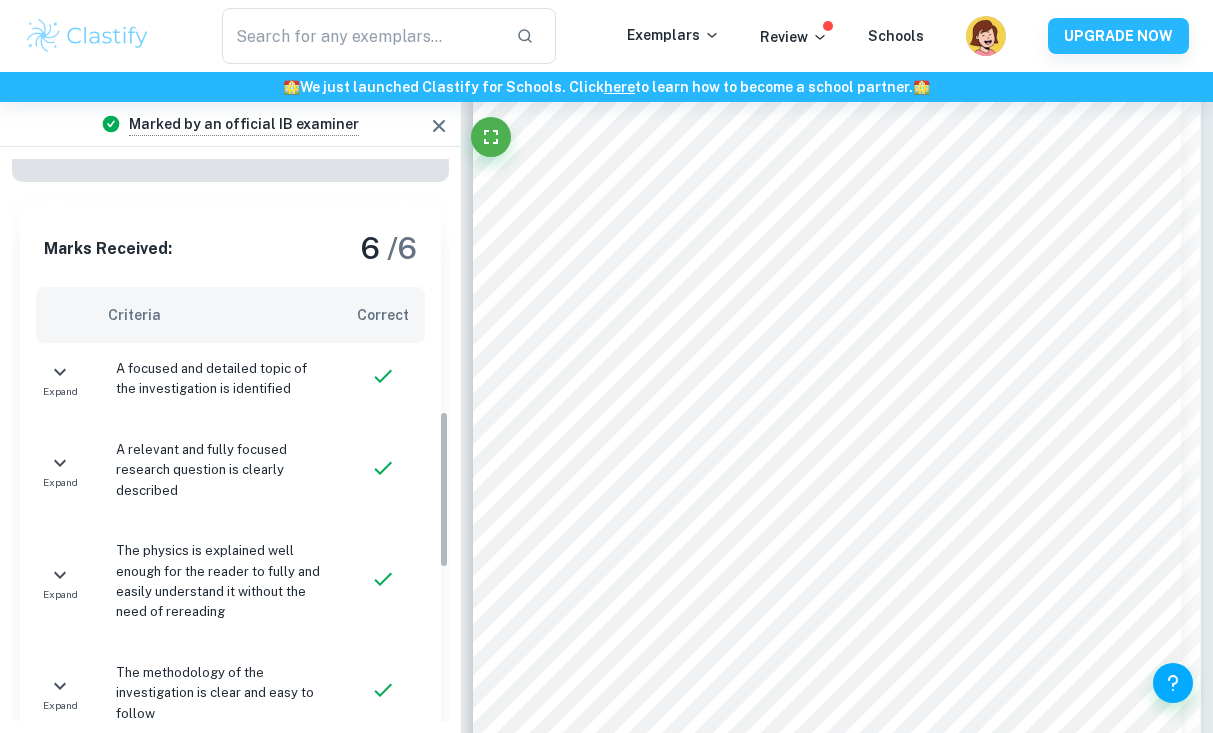 scroll, scrollTop: 1011, scrollLeft: 0, axis: vertical 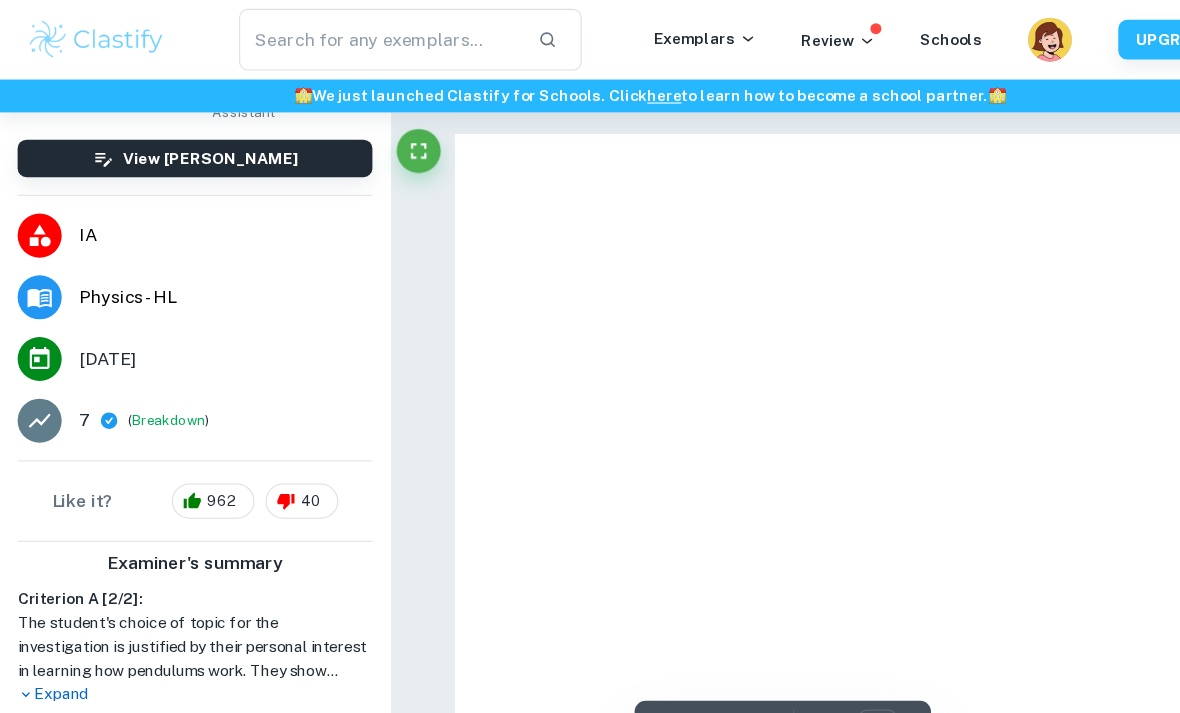 type on "1" 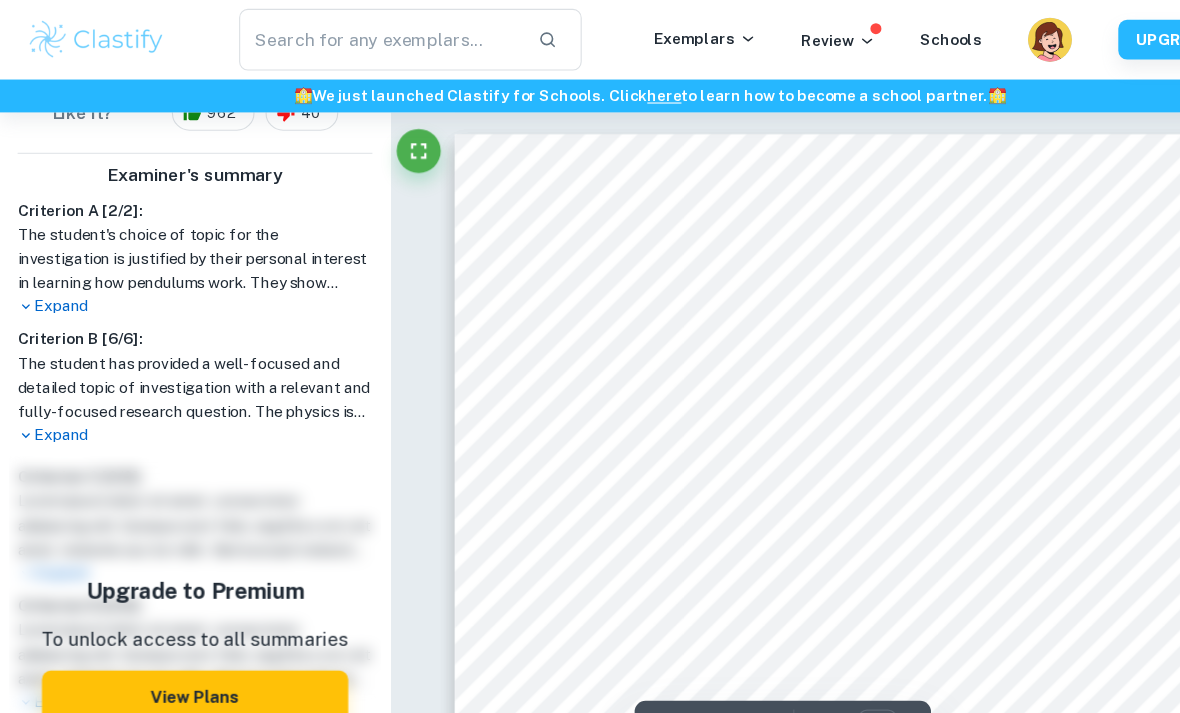 scroll, scrollTop: 524, scrollLeft: 0, axis: vertical 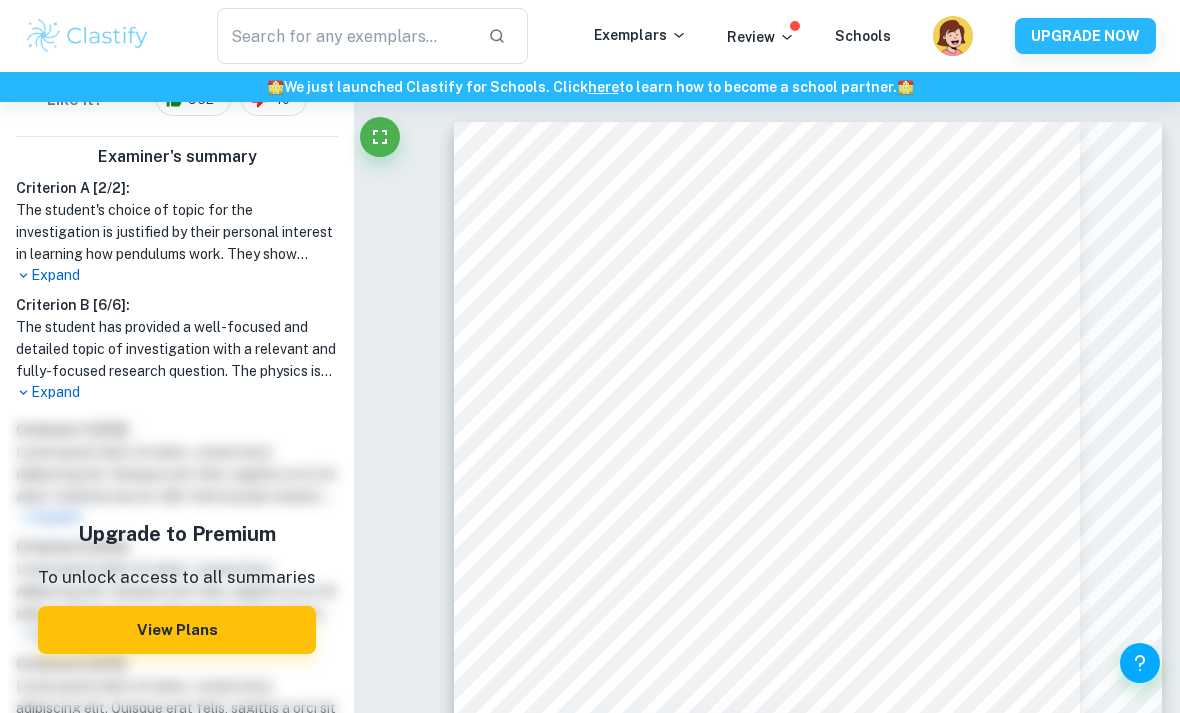click on "Expand" at bounding box center [177, 275] 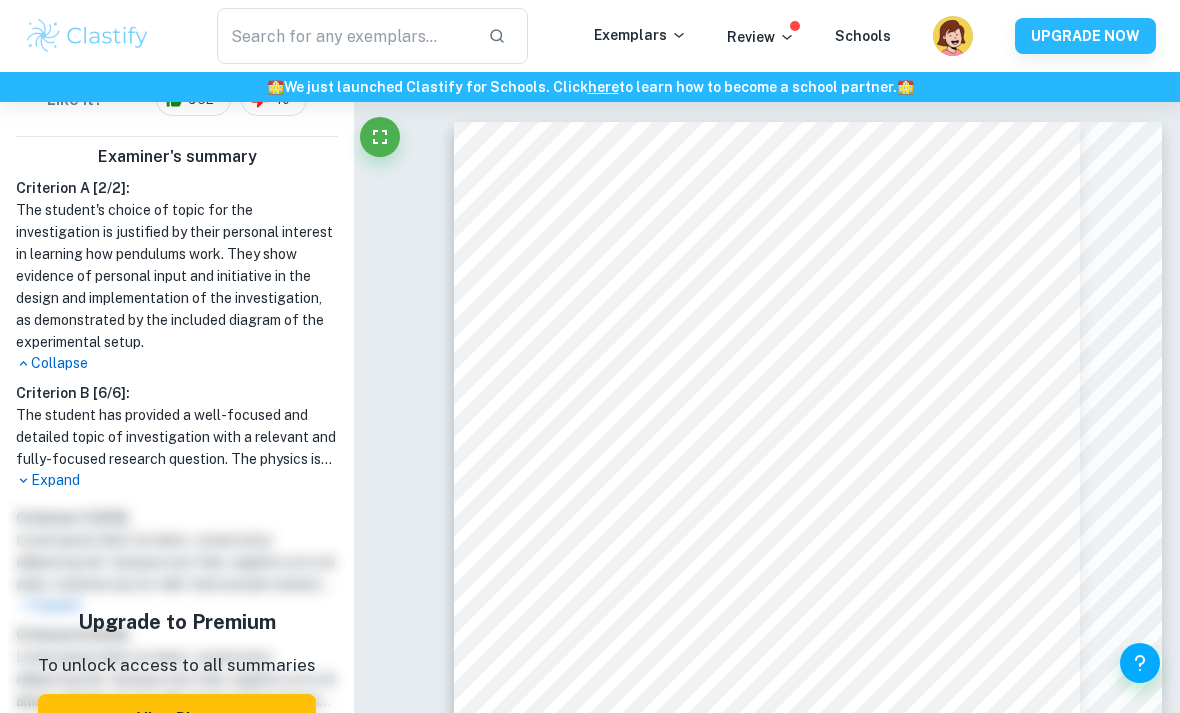 click on "The student has provided a well-focused and detailed topic of investigation with a relevant and fully-focused research question. The physics is explained in a clear and understandable manner throughout the work, and the methodology is clear, easy to follow, and focused on addressing the research question. The methodology also includes steps to assure the relevance and reliability of the collected data, and the student displays full awareness of safety hazards, ethical issues, and environmental issues that are relevant to the procedure." at bounding box center [177, 437] 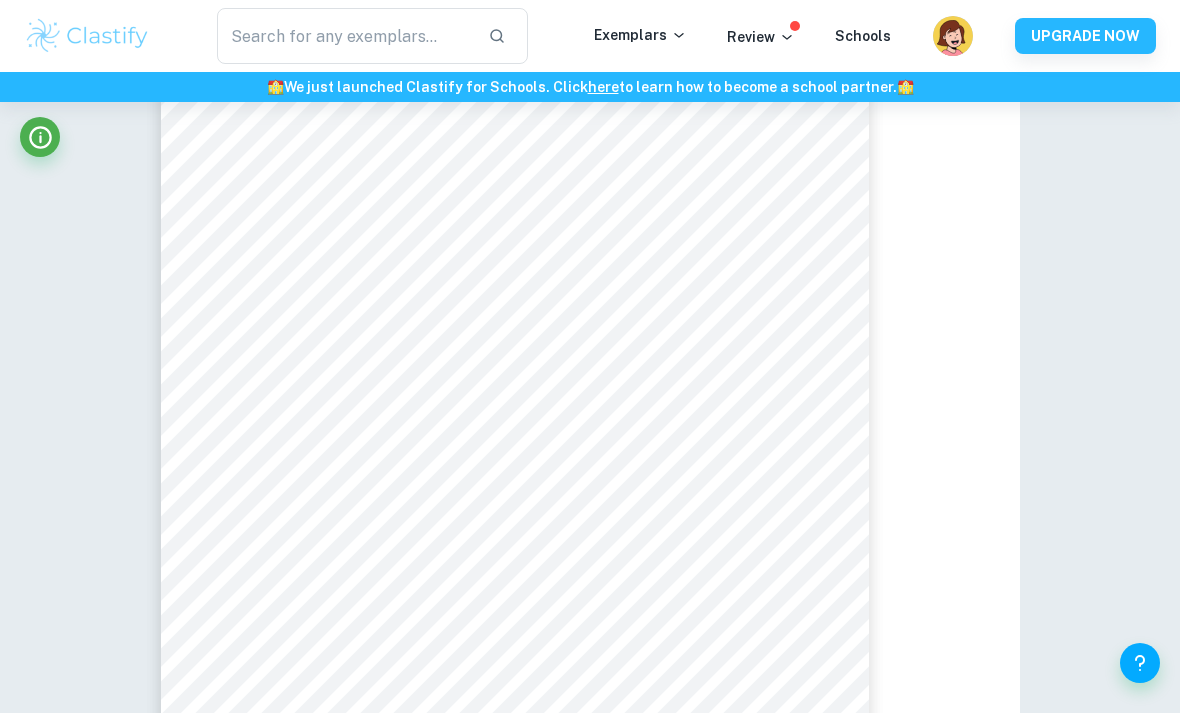 scroll, scrollTop: 2, scrollLeft: 0, axis: vertical 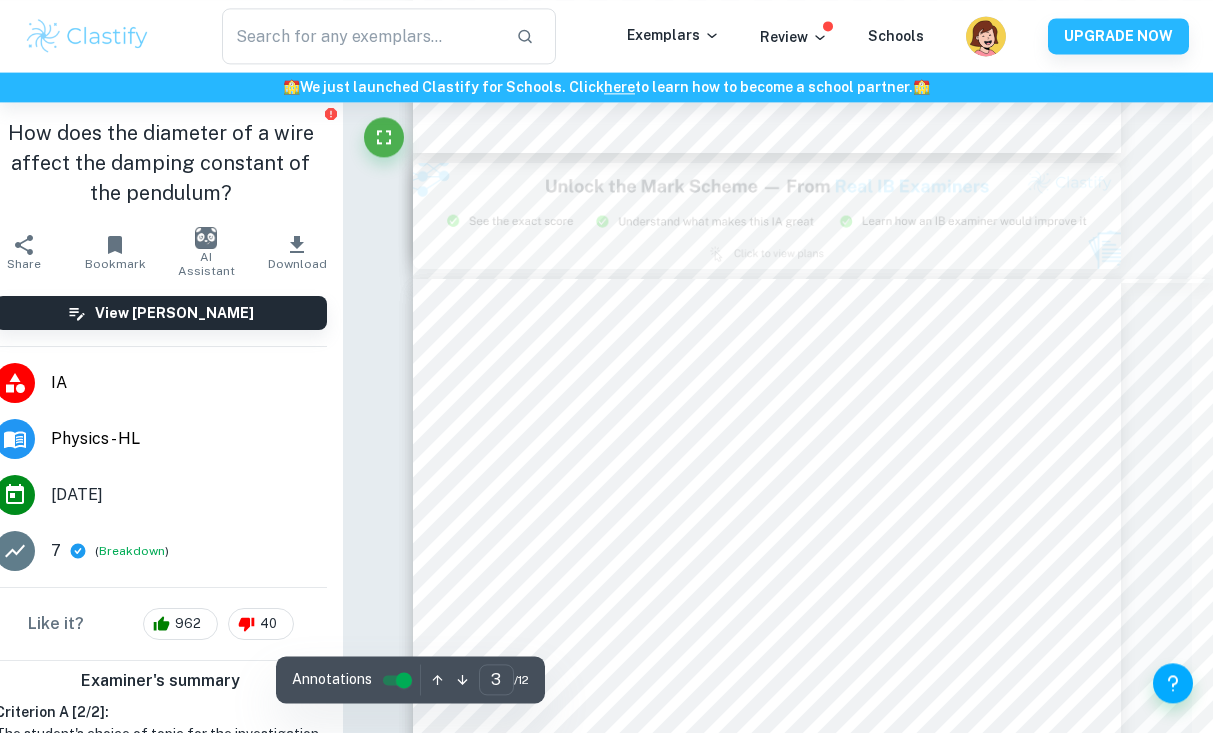 type on "2" 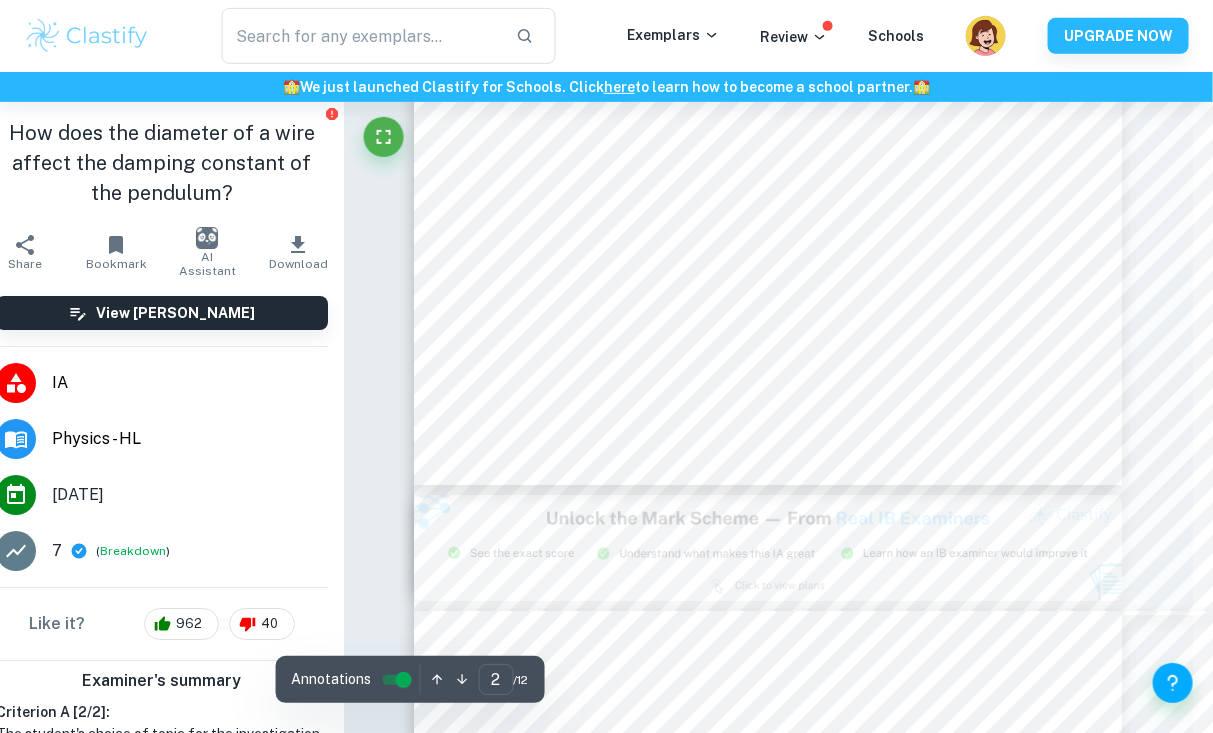 scroll, scrollTop: 1655, scrollLeft: 20, axis: both 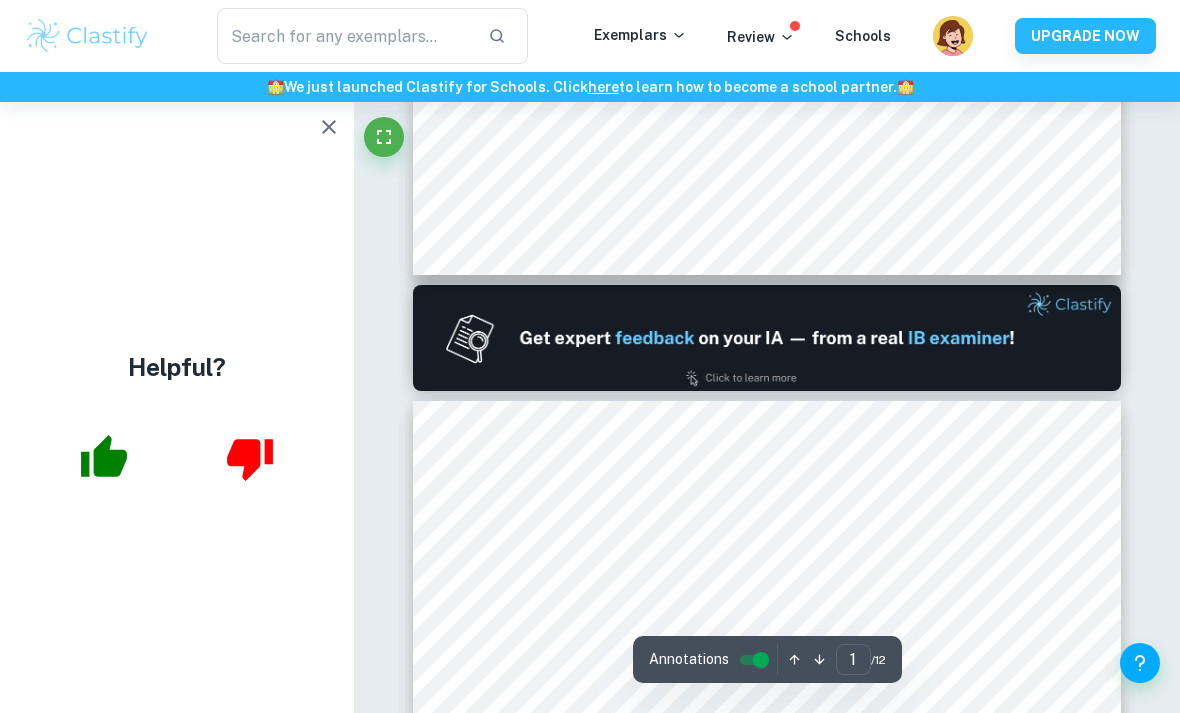 type on "2" 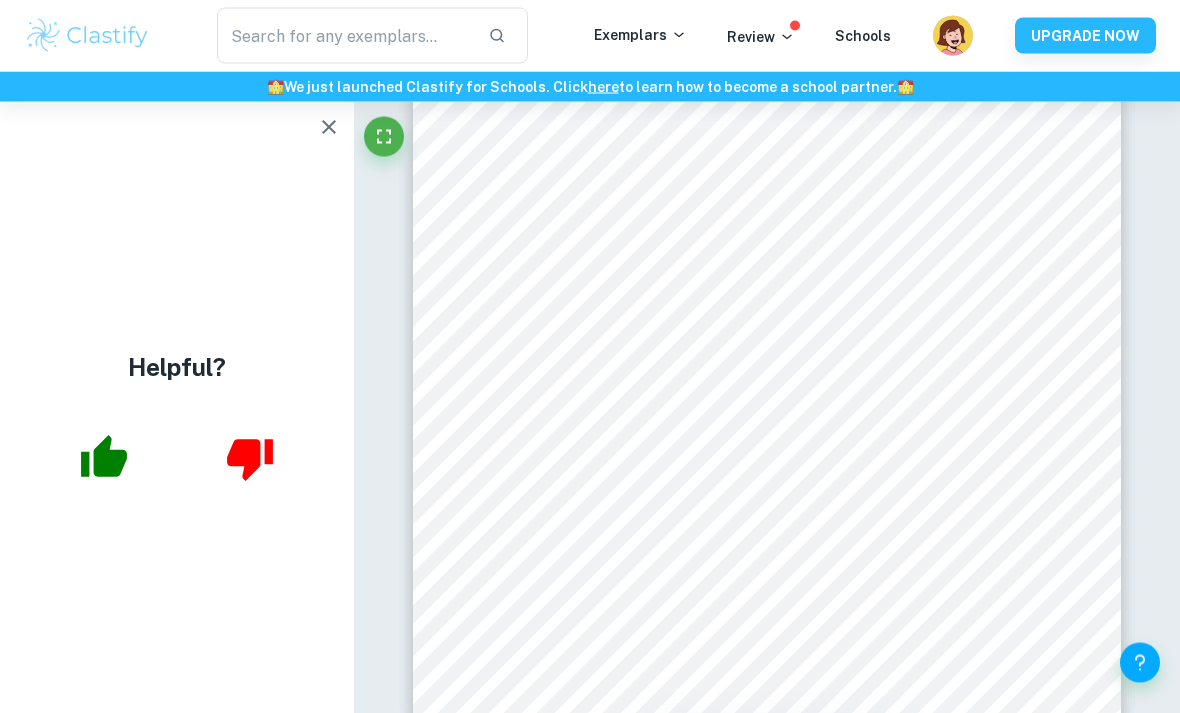 scroll, scrollTop: 1534, scrollLeft: 0, axis: vertical 